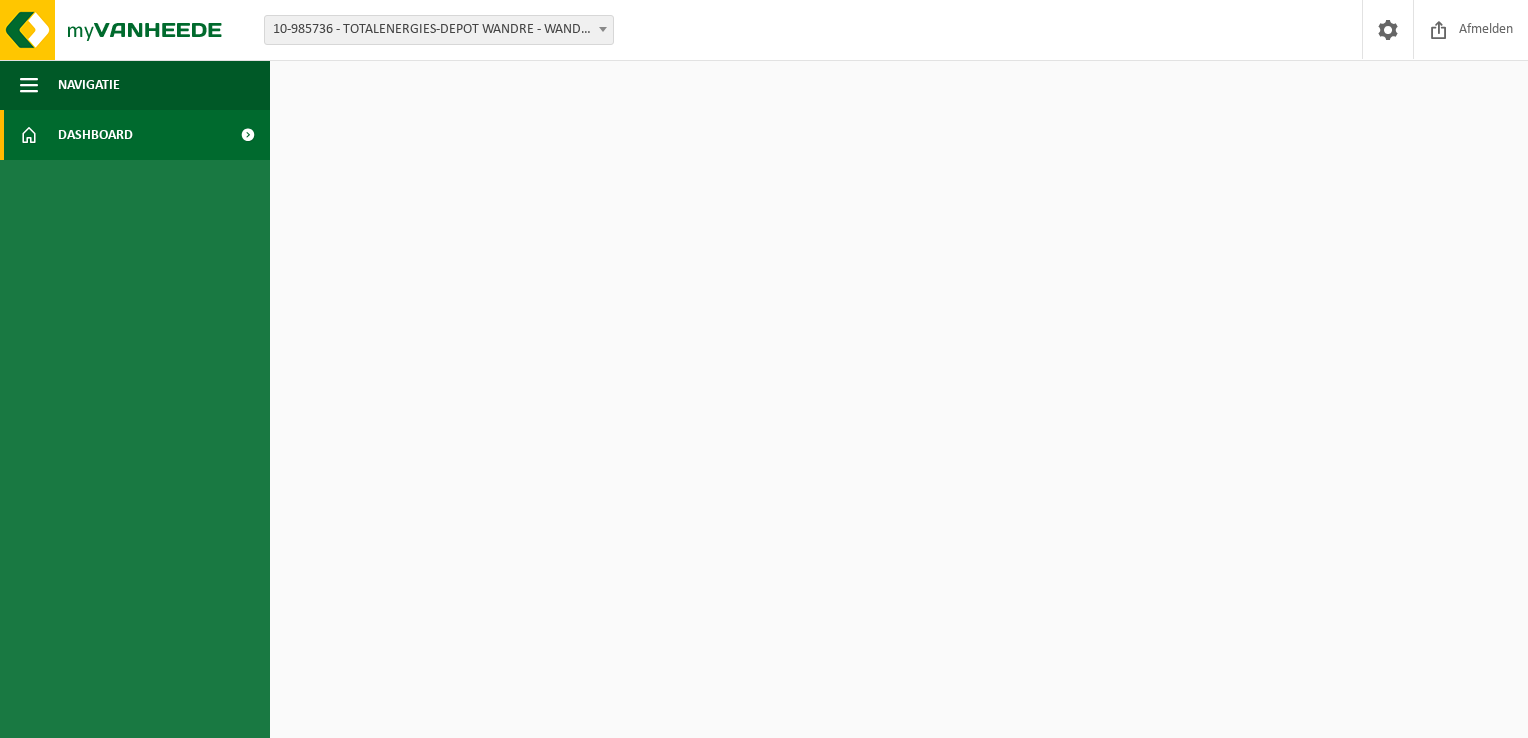 scroll, scrollTop: 0, scrollLeft: 0, axis: both 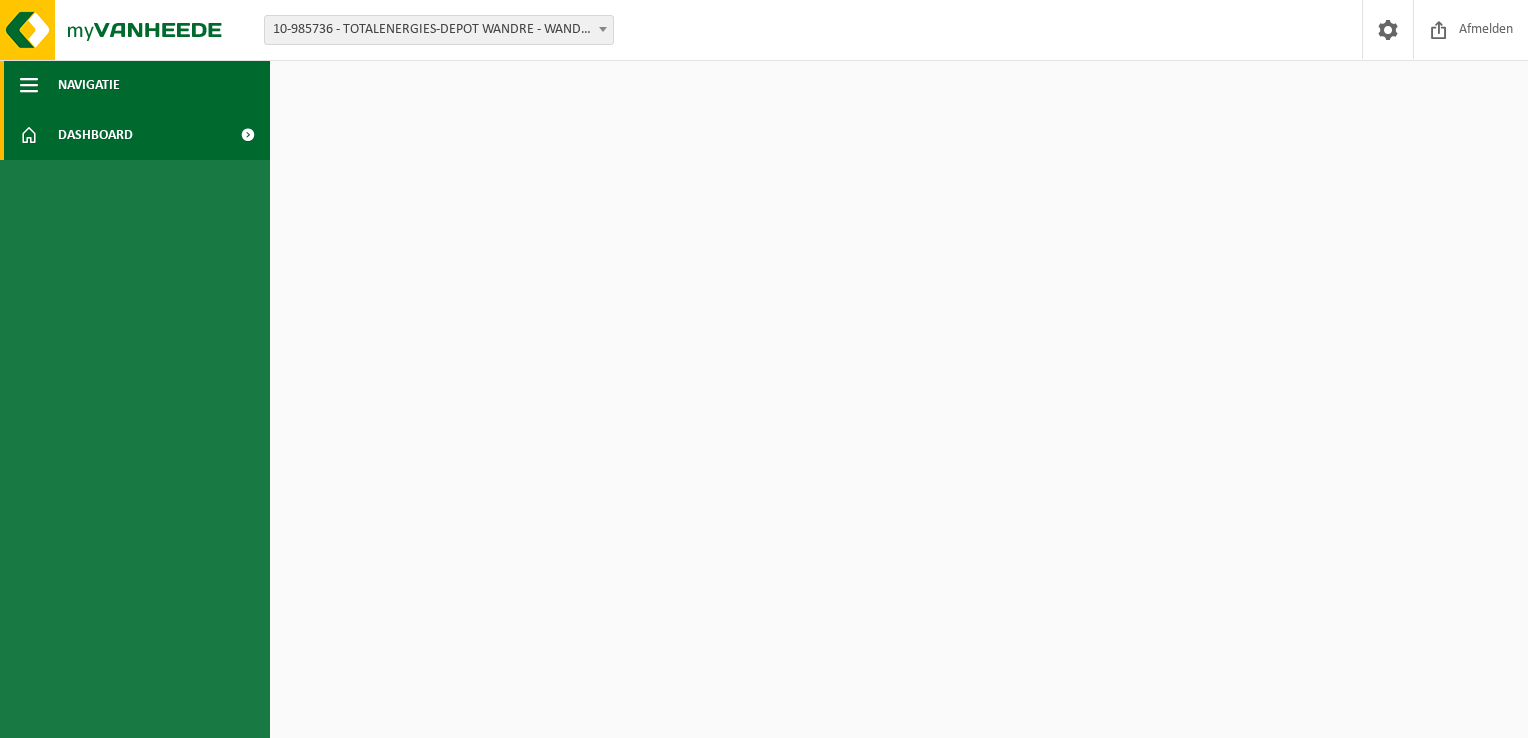 click on "Navigatie" at bounding box center [135, 85] 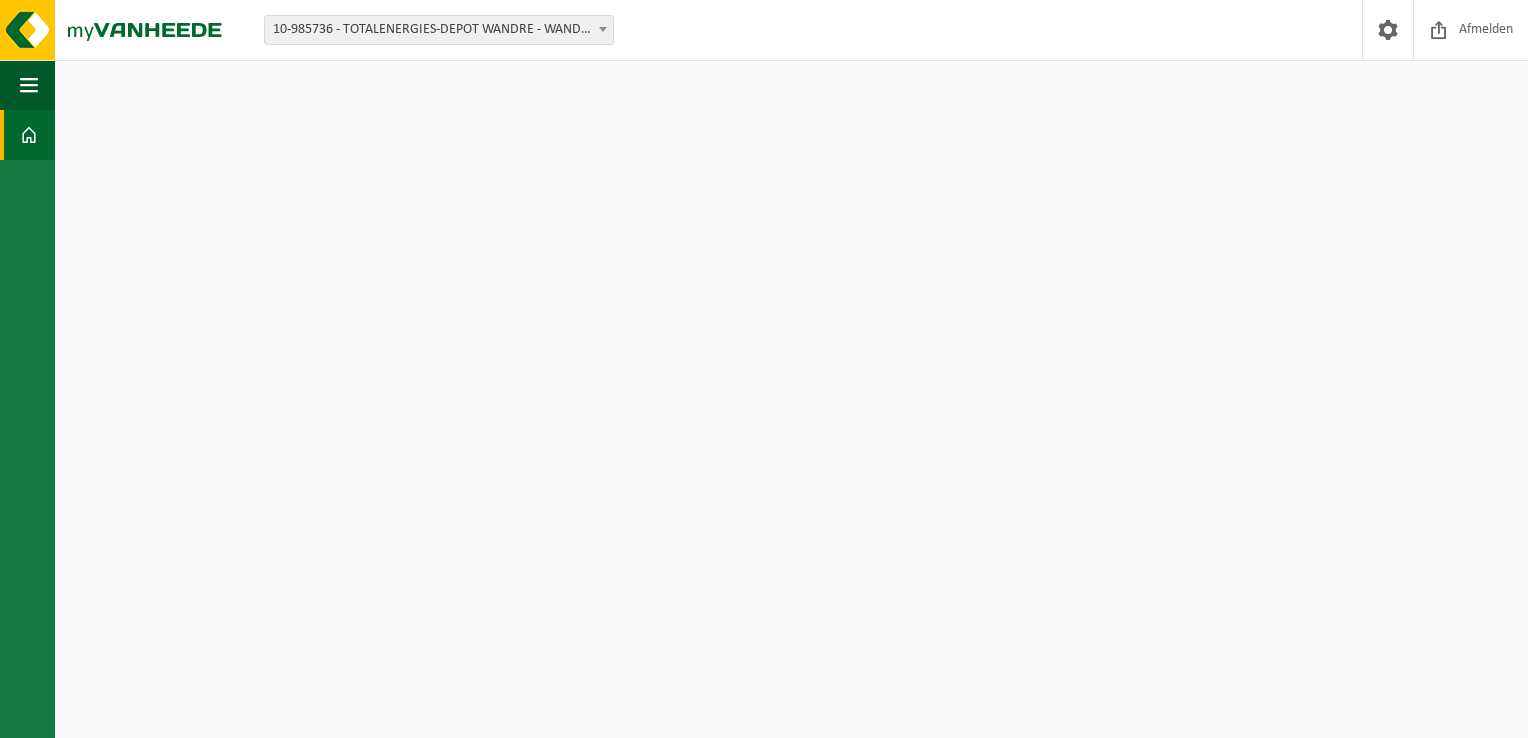 click on "Dashboard" at bounding box center [27, 135] 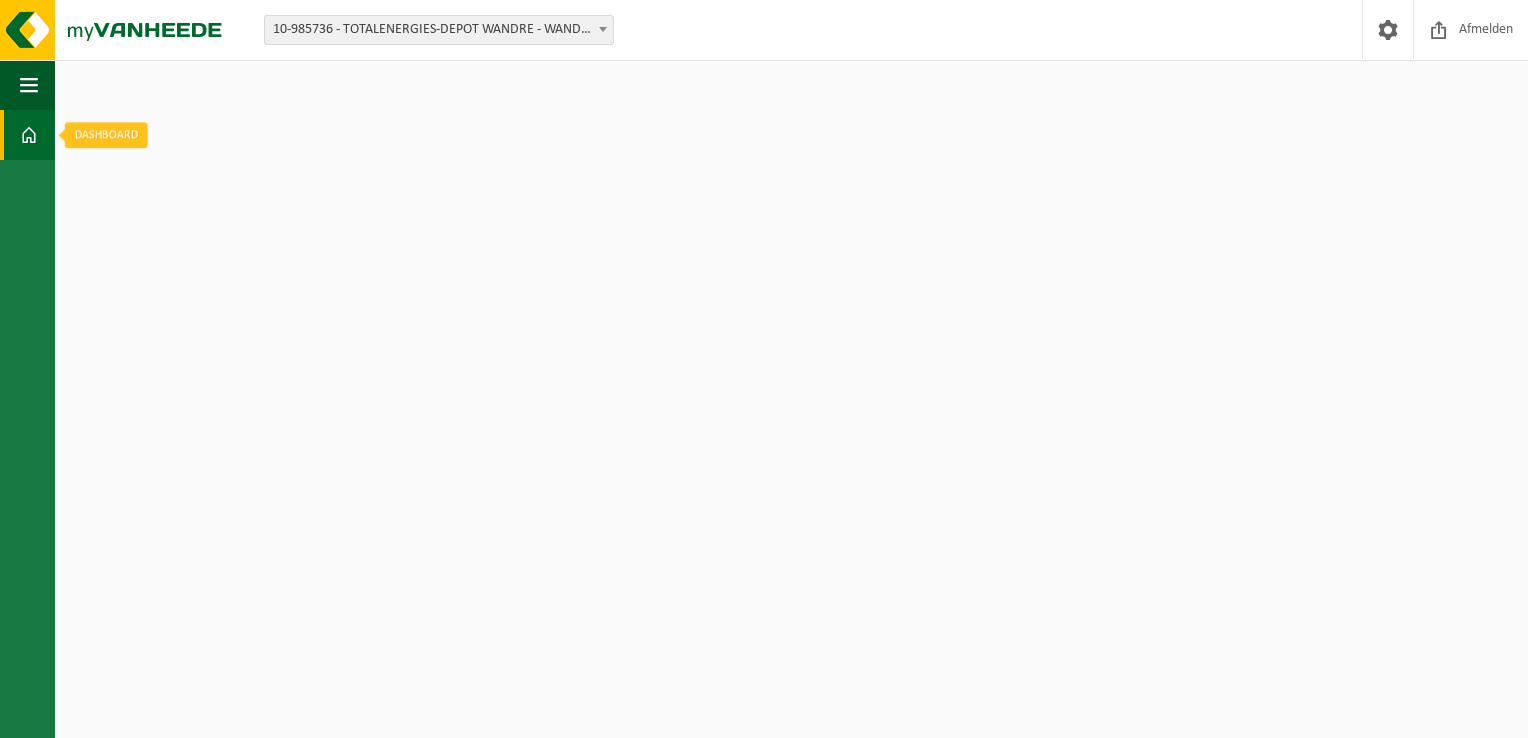 scroll, scrollTop: 0, scrollLeft: 0, axis: both 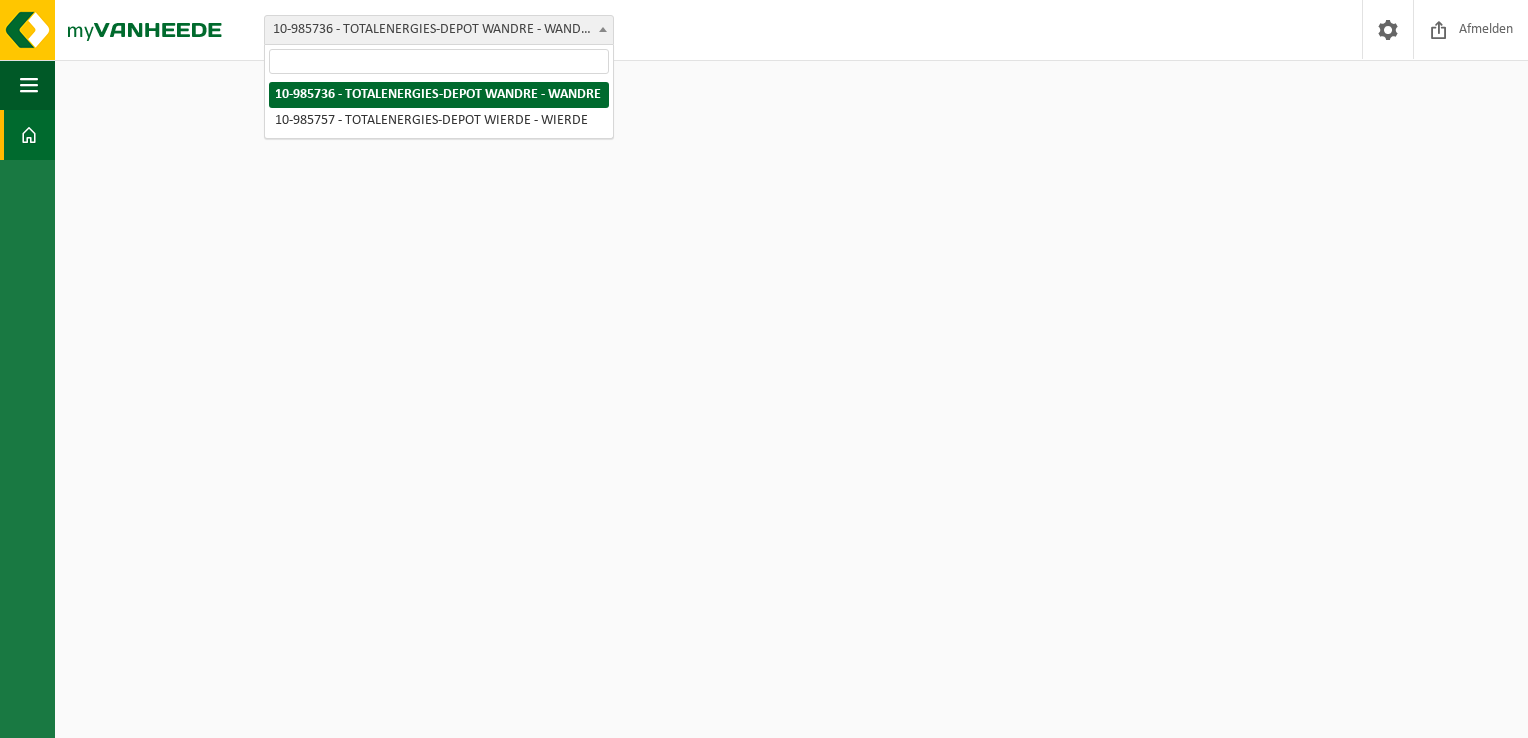 click on "10-985736 - TOTALENERGIES-DEPOT WANDRE - WANDRE" at bounding box center (439, 30) 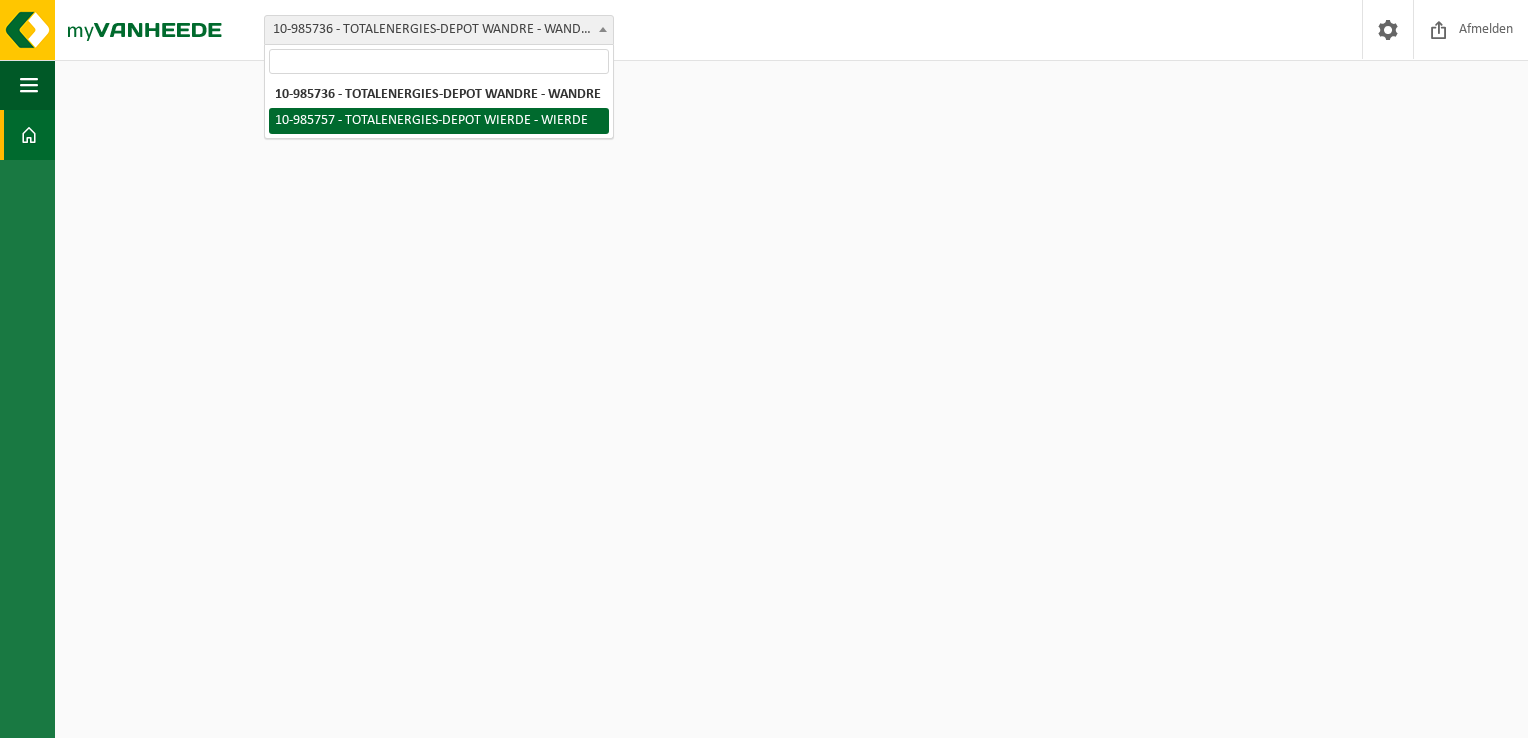 select on "165291" 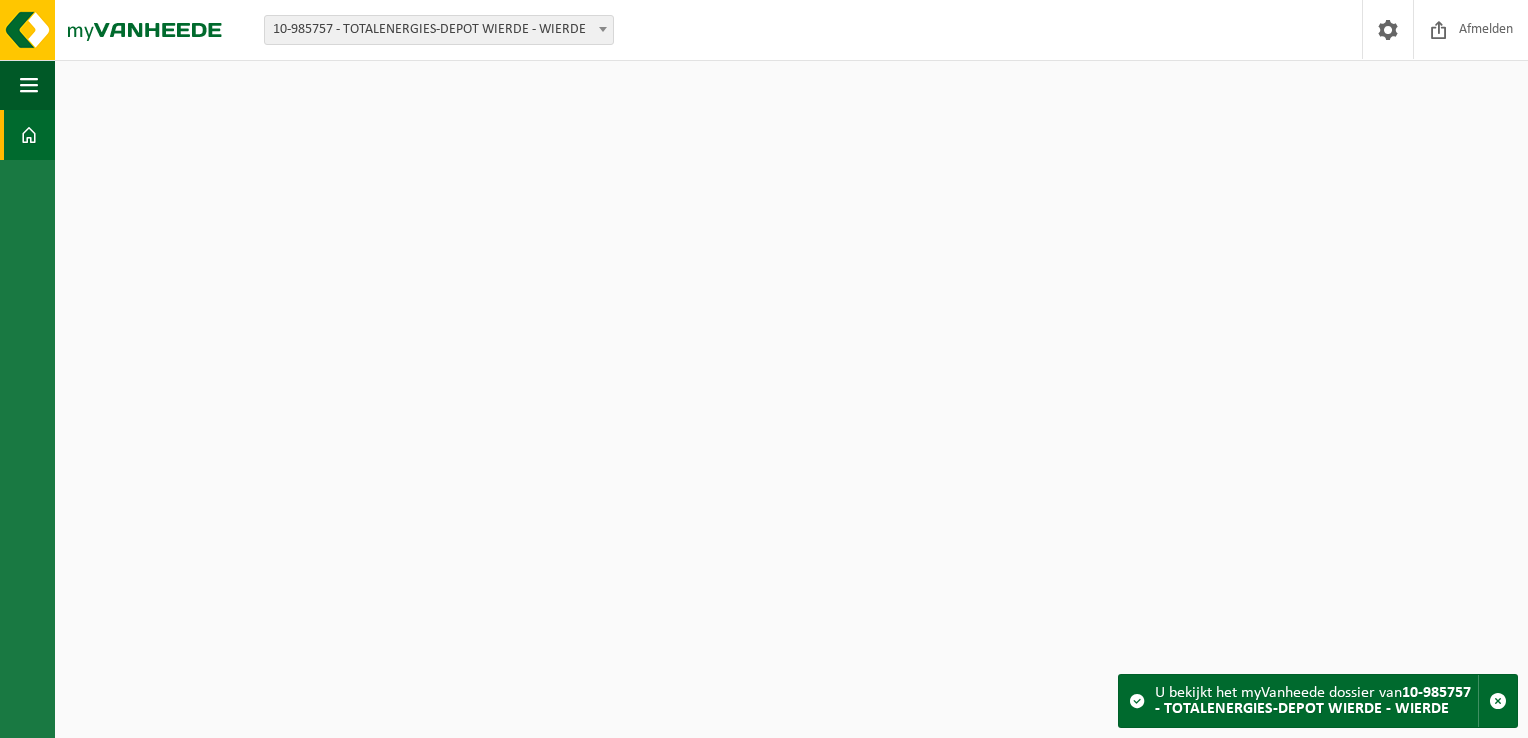 scroll, scrollTop: 0, scrollLeft: 0, axis: both 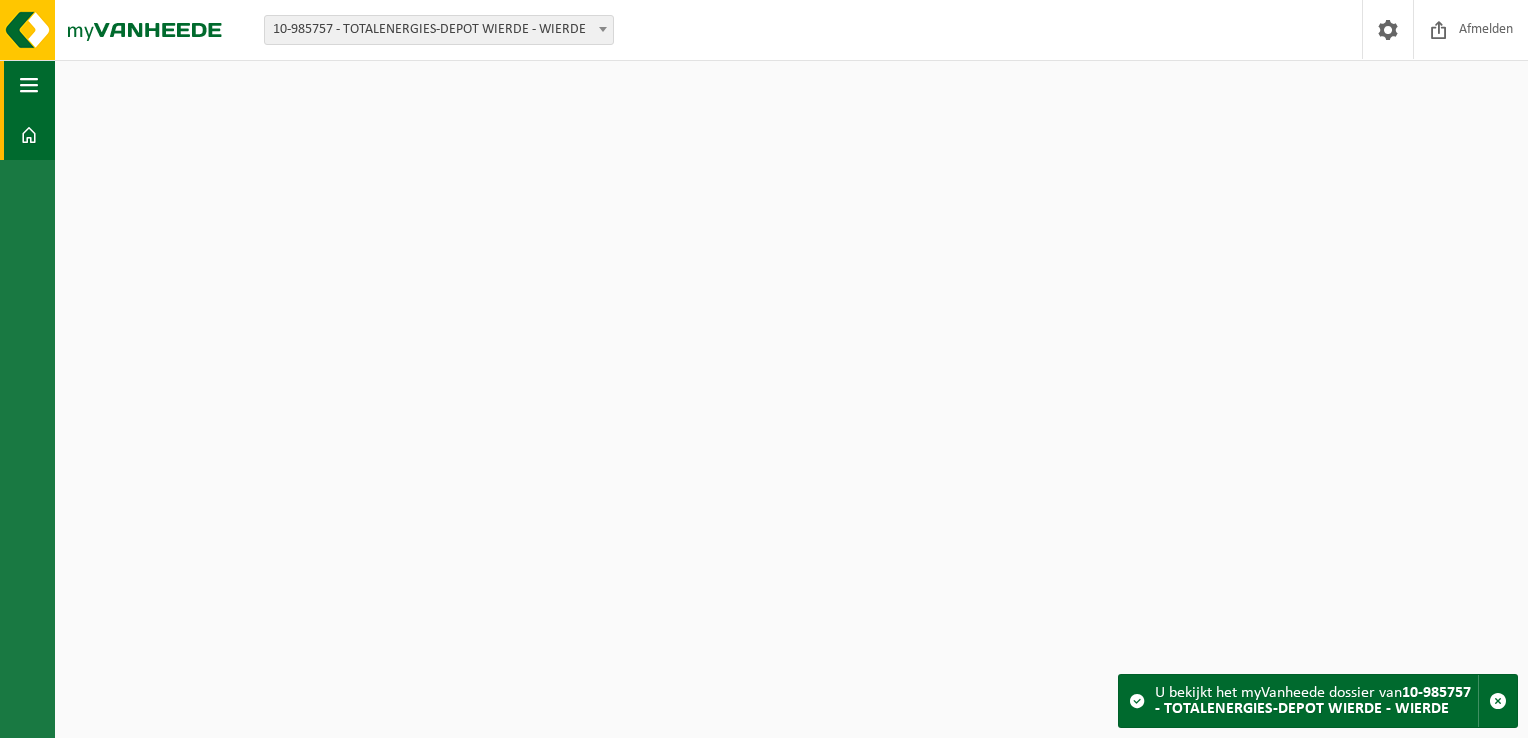 click at bounding box center [29, 85] 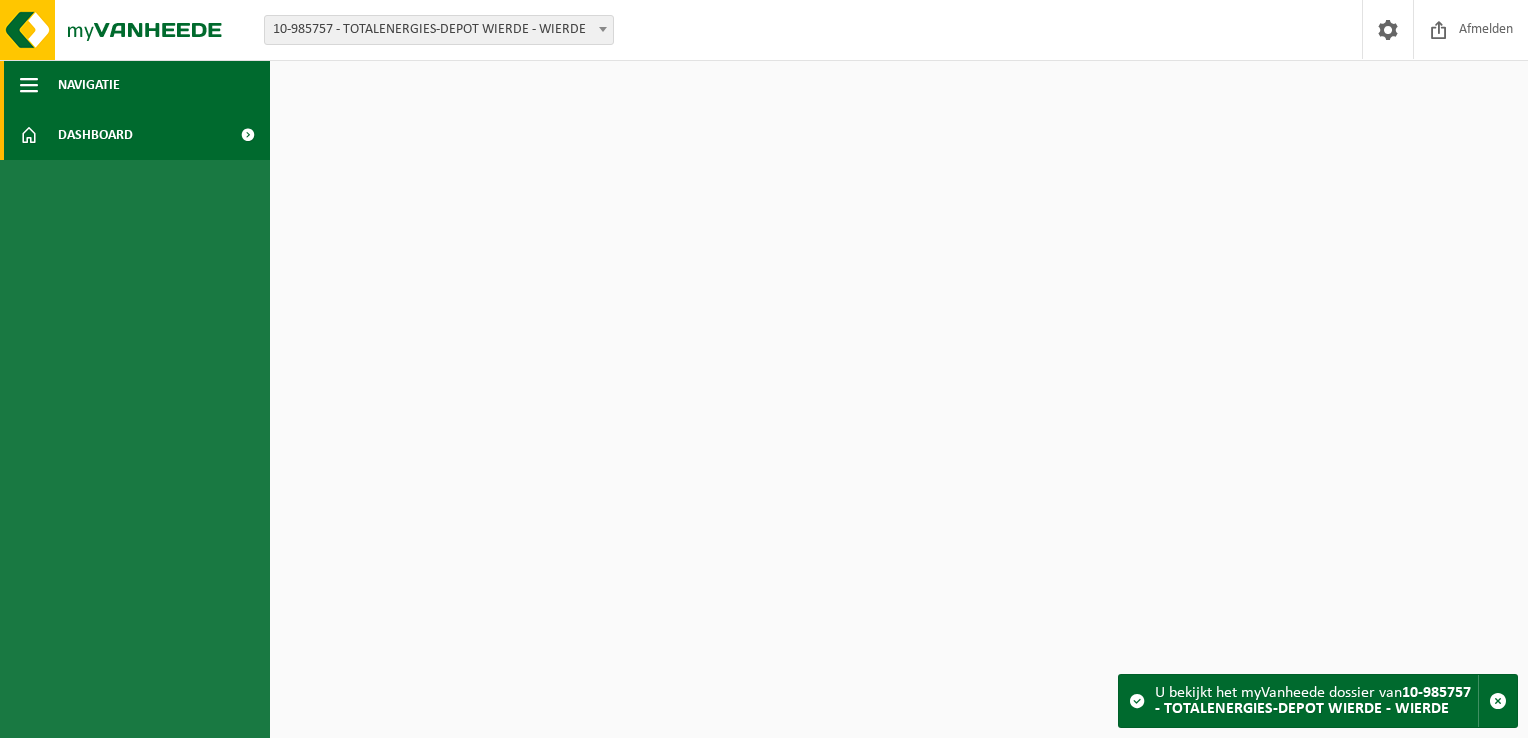 click on "Navigatie" at bounding box center [89, 85] 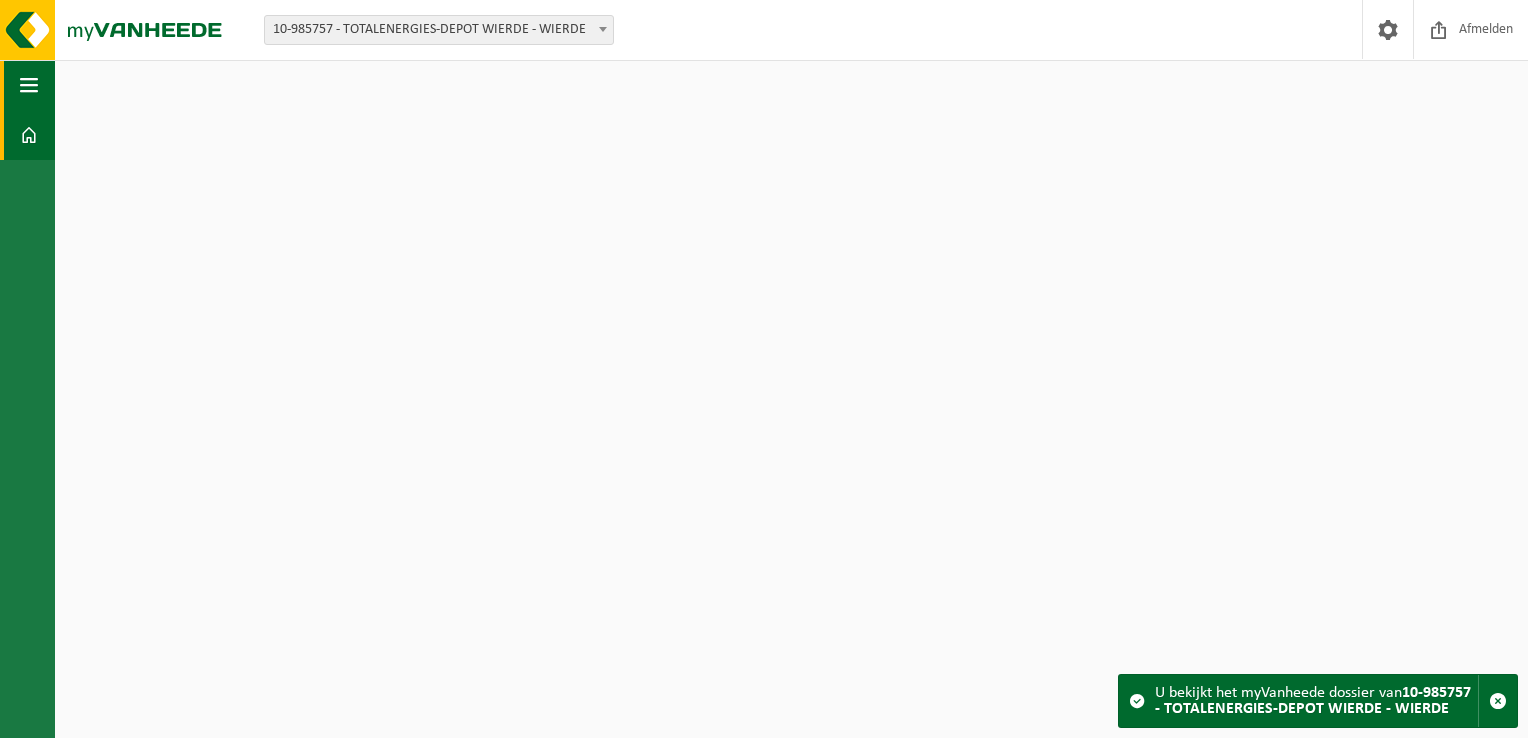 click on "Vestiging:       10-985736 - TOTALENERGIES-DEPOT WANDRE - WANDRE 10-985757 - TOTALENERGIES-DEPOT WIERDE - WIERDE   10-985757 - TOTALENERGIES-DEPOT WIERDE - WIERDE          Welkom  ERWIN VAN PARIJS               Afmelden                     Navigatie                       Afmelden                 Dashboard                                                                  Even geduld.  Door de grote hoeveelheid gegevens duurt het laden even.            U bekijkt het myVanheede dossier van  10-985757 - TOTALENERGIES-DEPOT WIERDE - WIERDE                     Fout     Sluiten             Er deed zich een fout voor.       Vernieuw de pagina en probeer uw handeling opnieuw uit te voeren.  Indien deze fout zich blijft voordoen verzoeken wij u om contact met ons op te nemen.    NOREF   error.refcode.explanation" at bounding box center (764, 369) 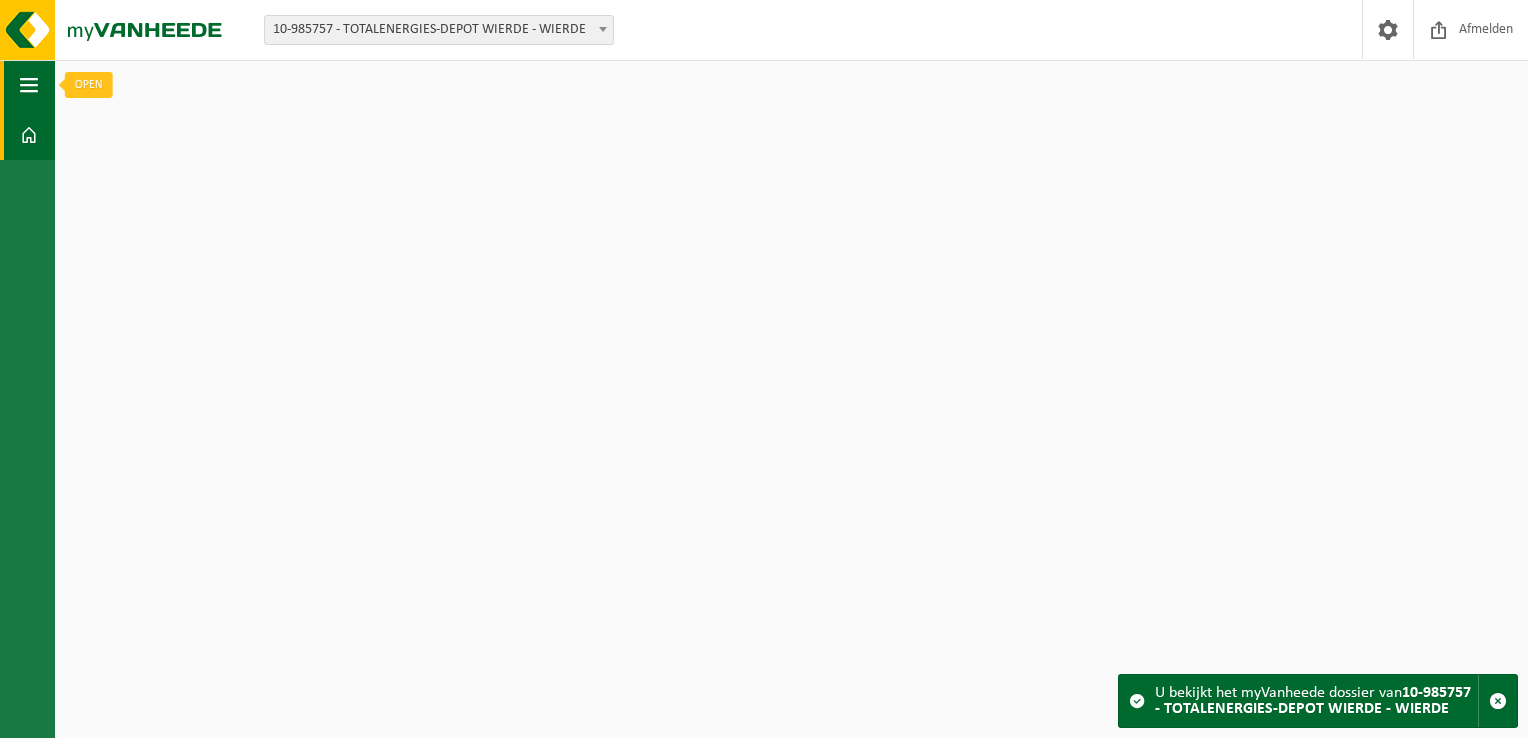 click at bounding box center [29, 85] 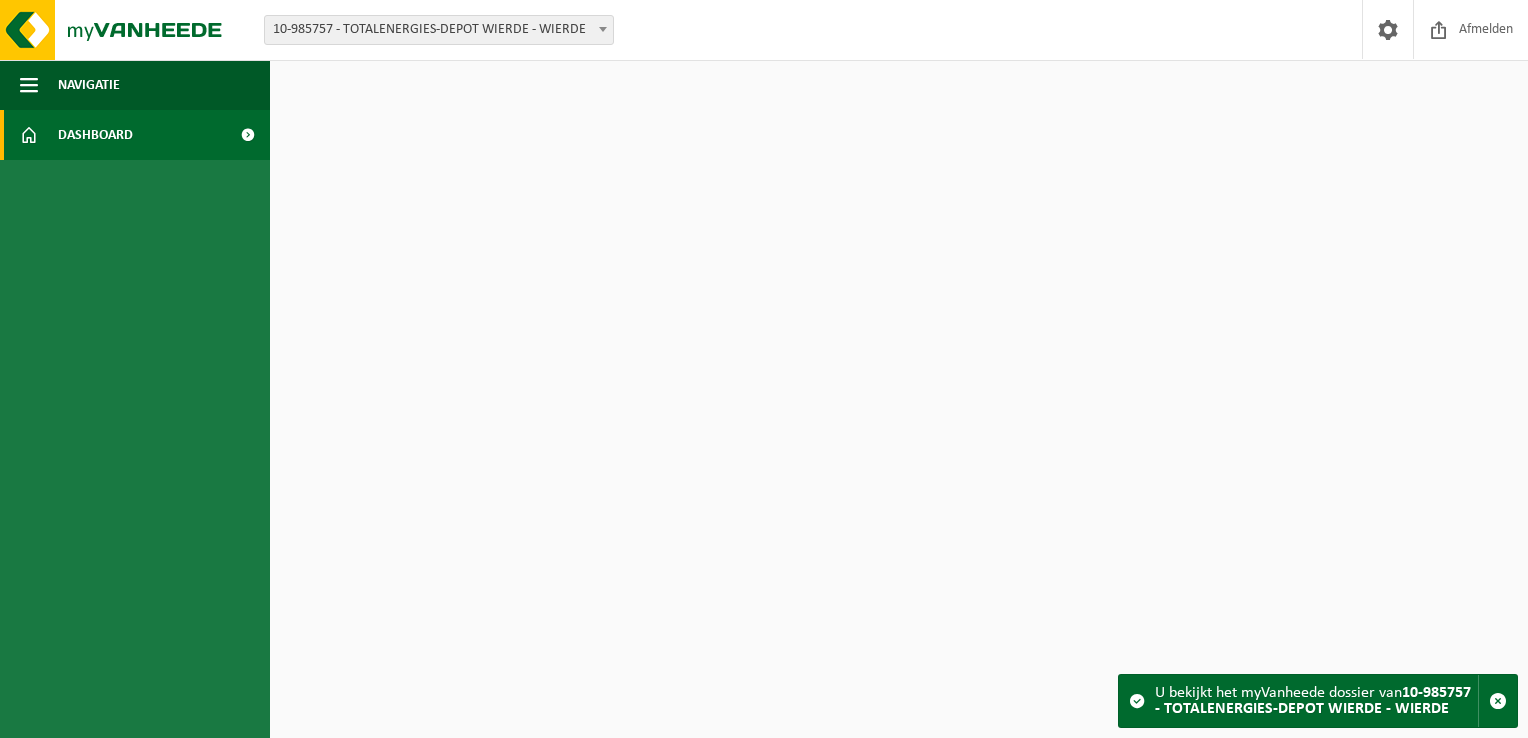 click at bounding box center (247, 135) 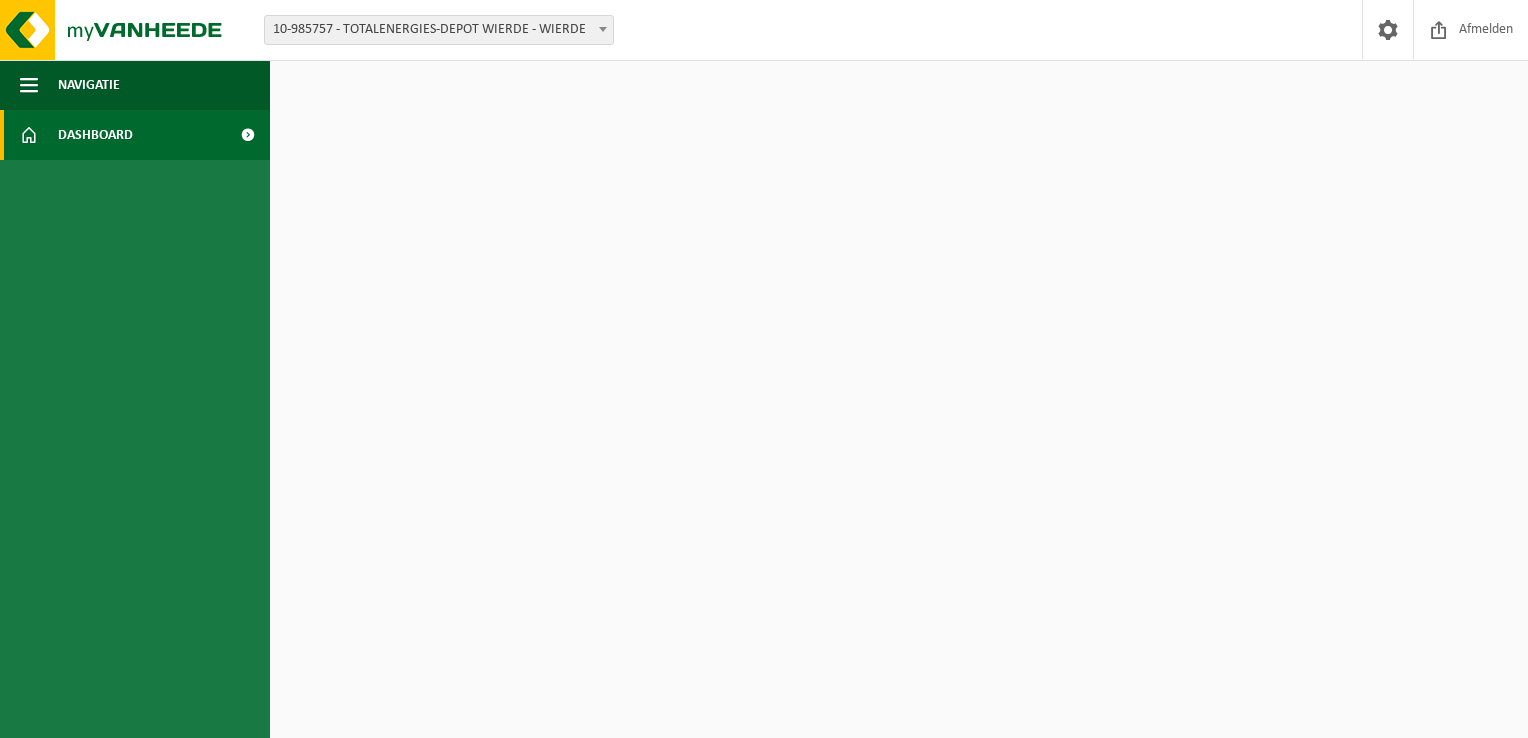 scroll, scrollTop: 0, scrollLeft: 0, axis: both 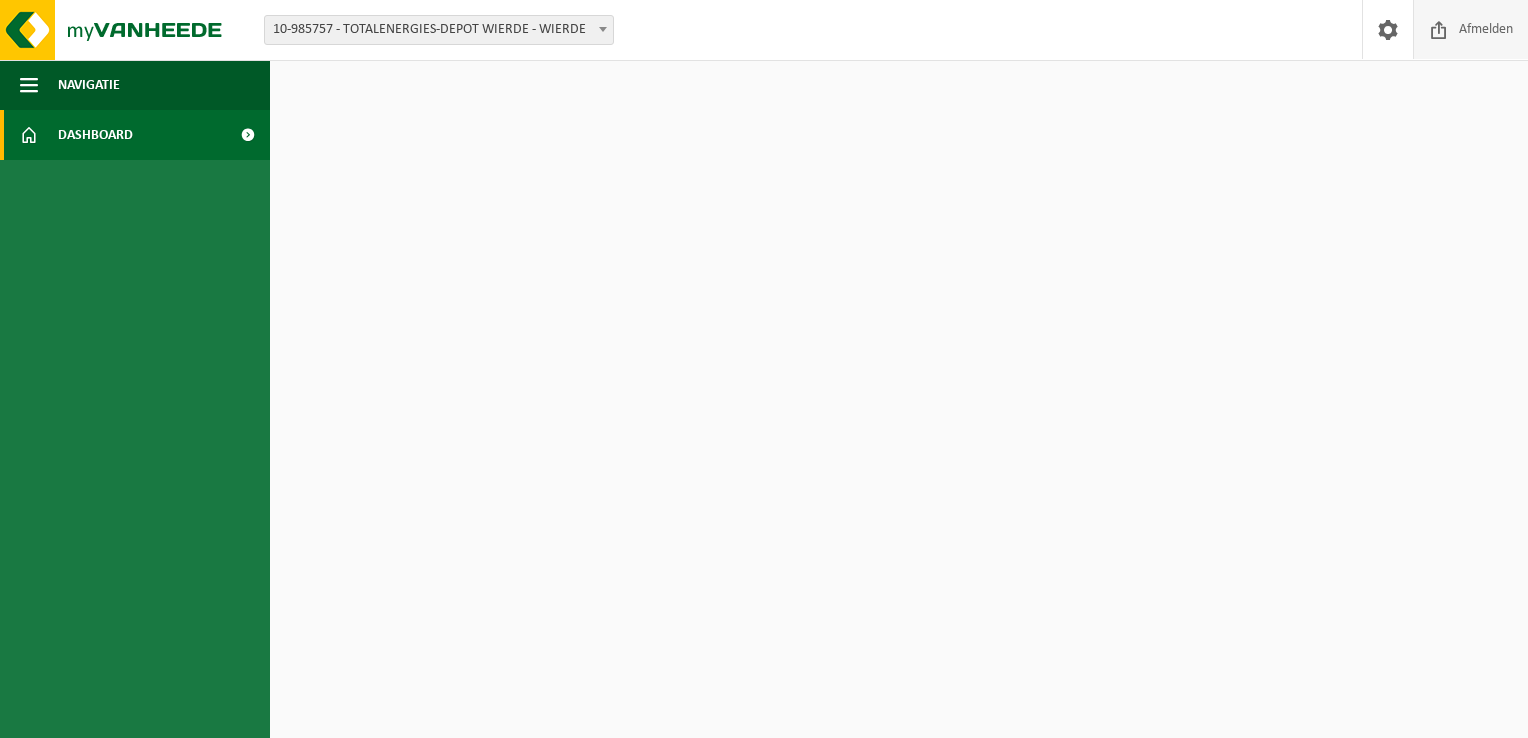 drag, startPoint x: 121, startPoint y: 46, endPoint x: 1482, endPoint y: 40, distance: 1361.0132 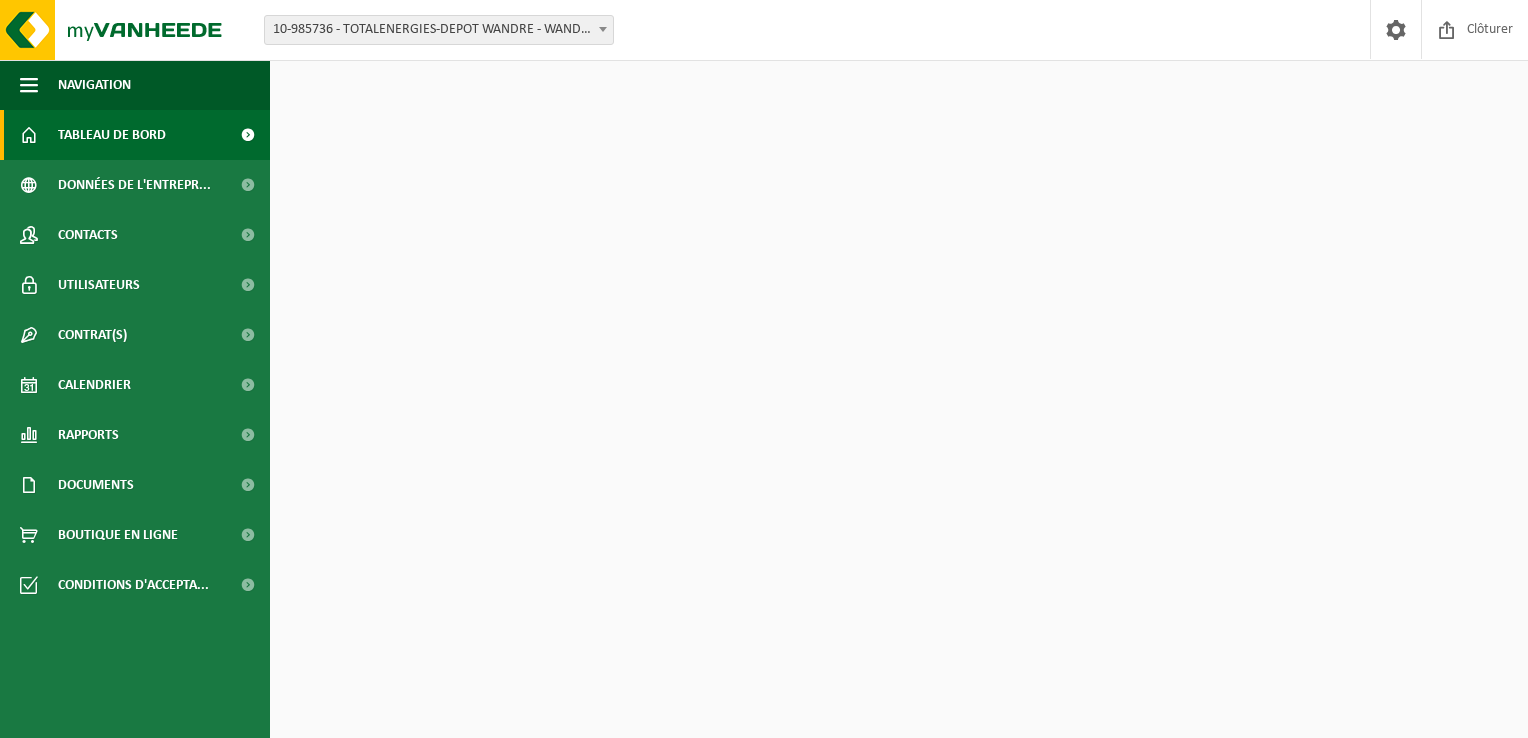 scroll, scrollTop: 0, scrollLeft: 0, axis: both 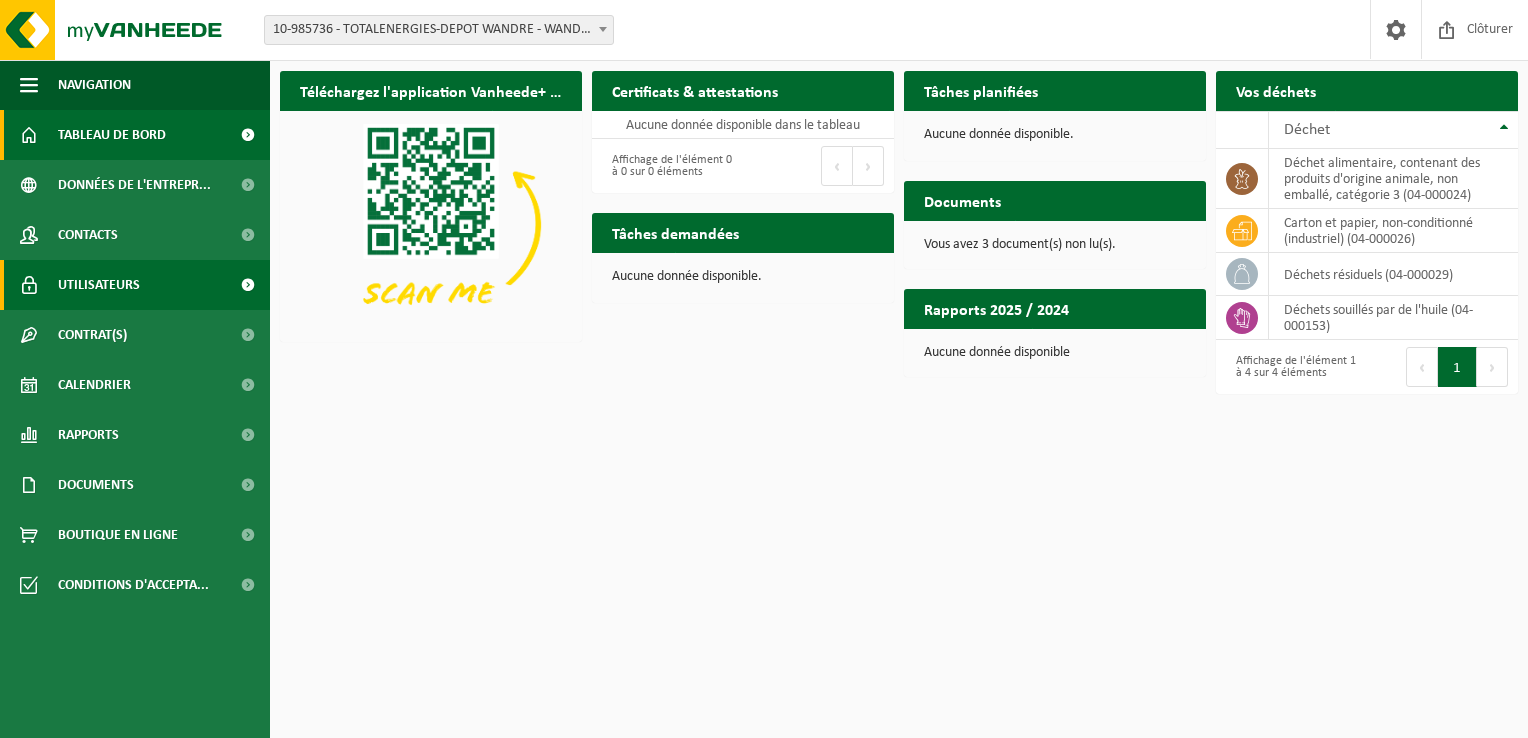 click at bounding box center (247, 285) 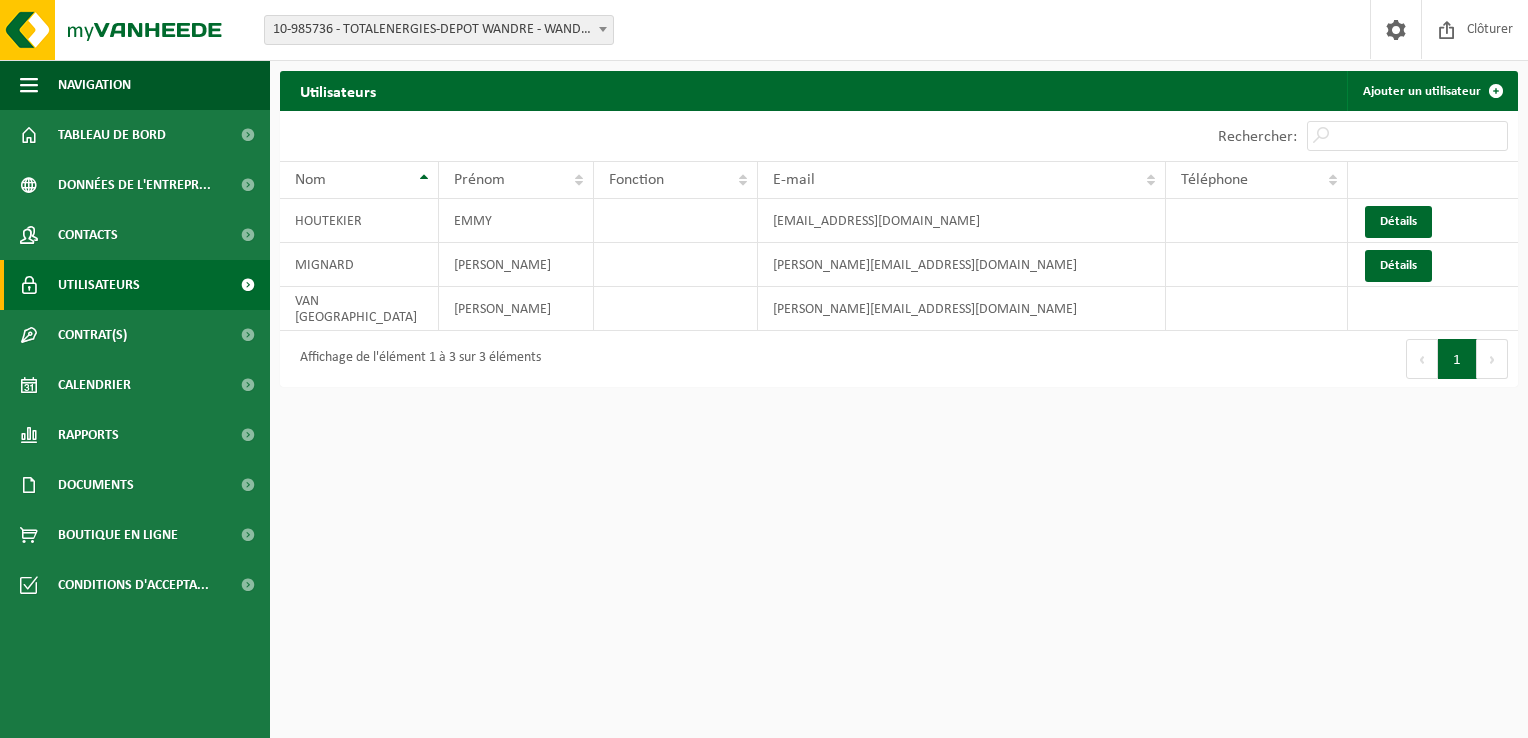 scroll, scrollTop: 0, scrollLeft: 0, axis: both 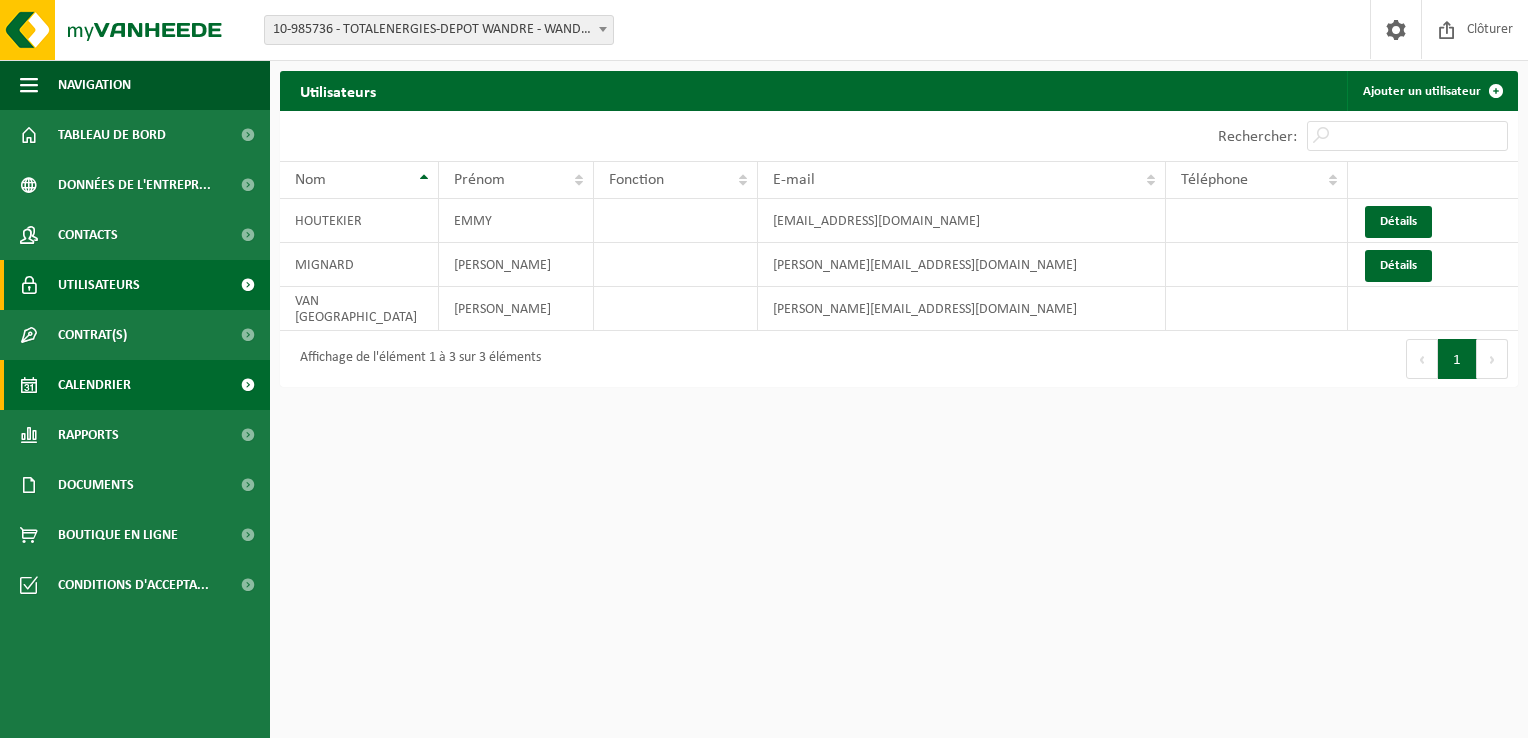 click on "Calendrier" at bounding box center [94, 385] 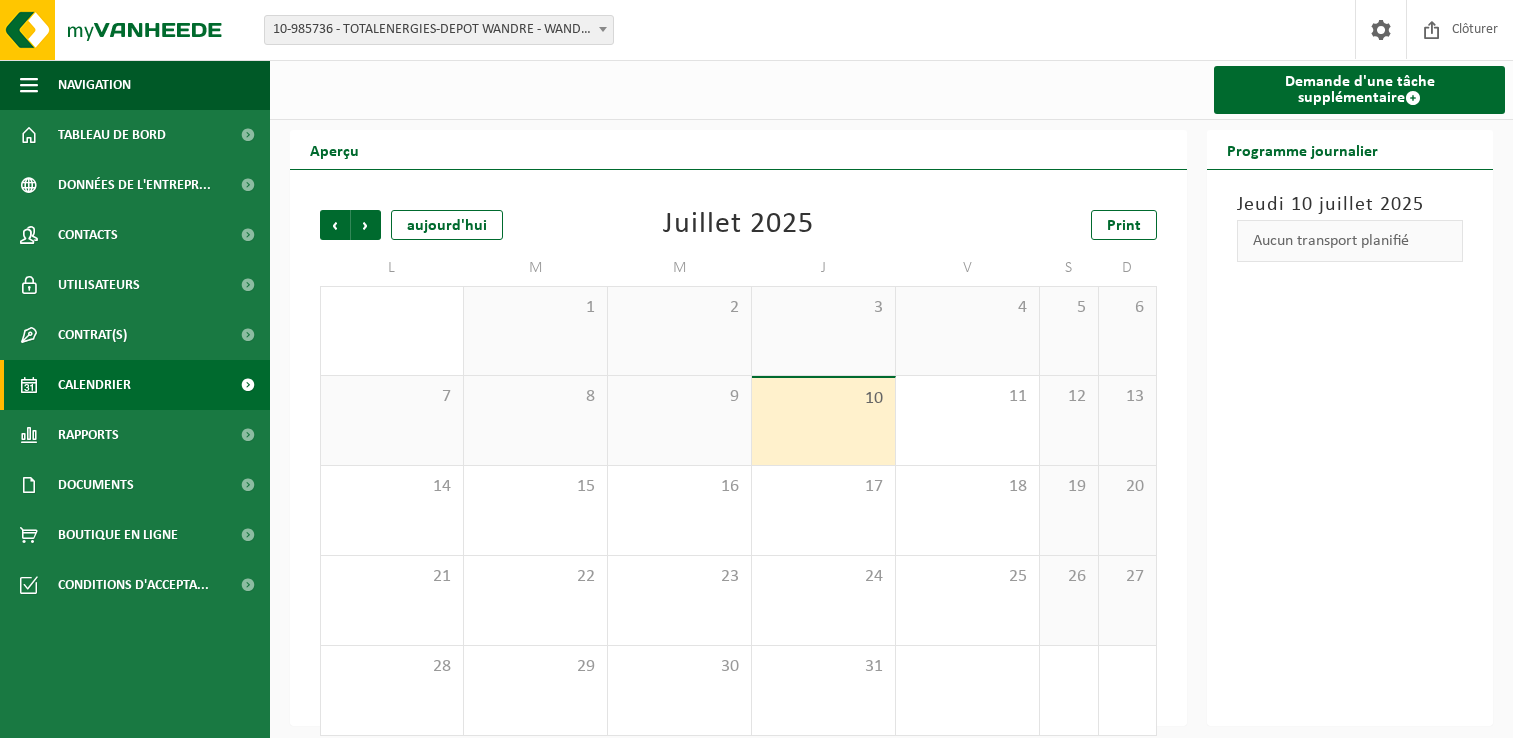 scroll, scrollTop: 0, scrollLeft: 0, axis: both 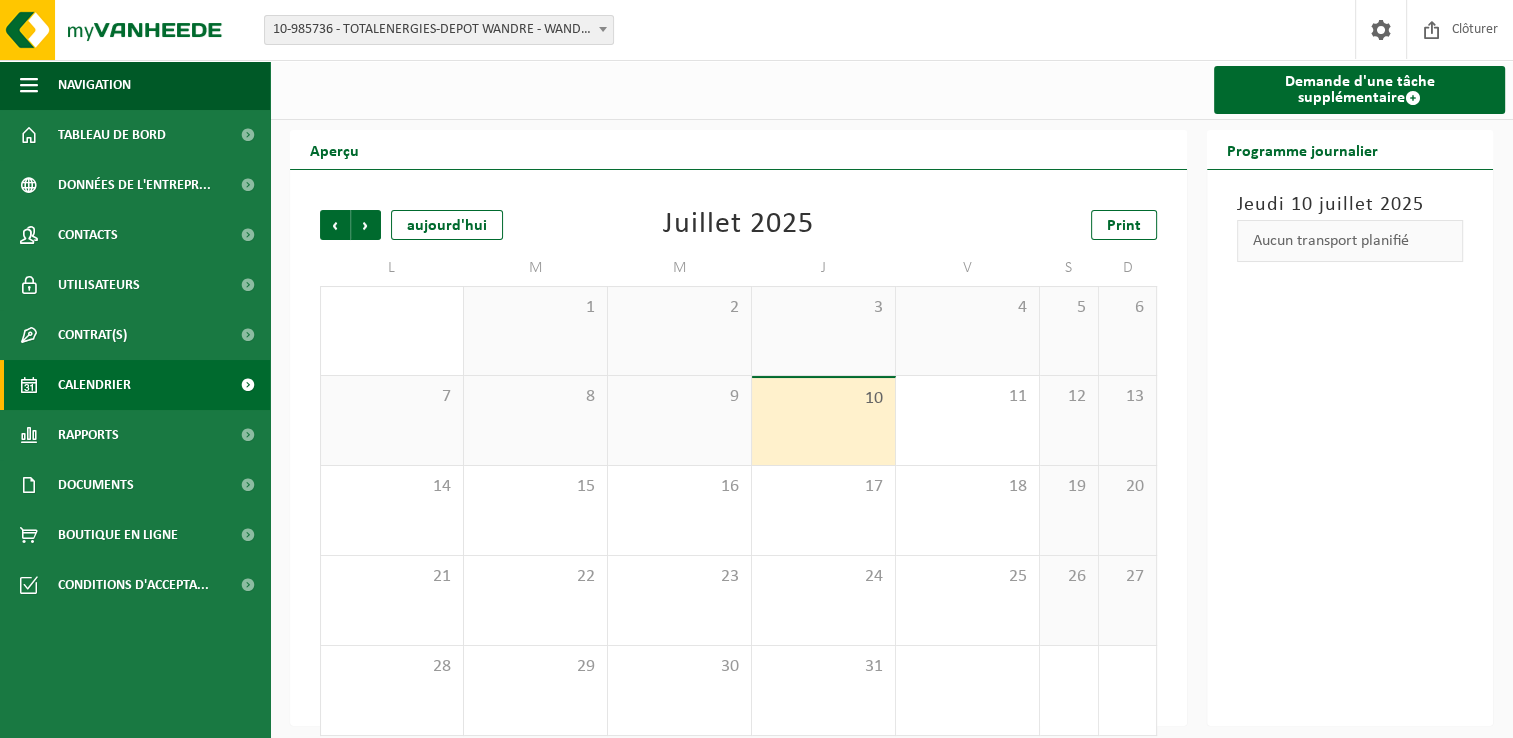 click on "10-985736 - TOTALENERGIES-DEPOT WANDRE - WANDRE" at bounding box center (439, 30) 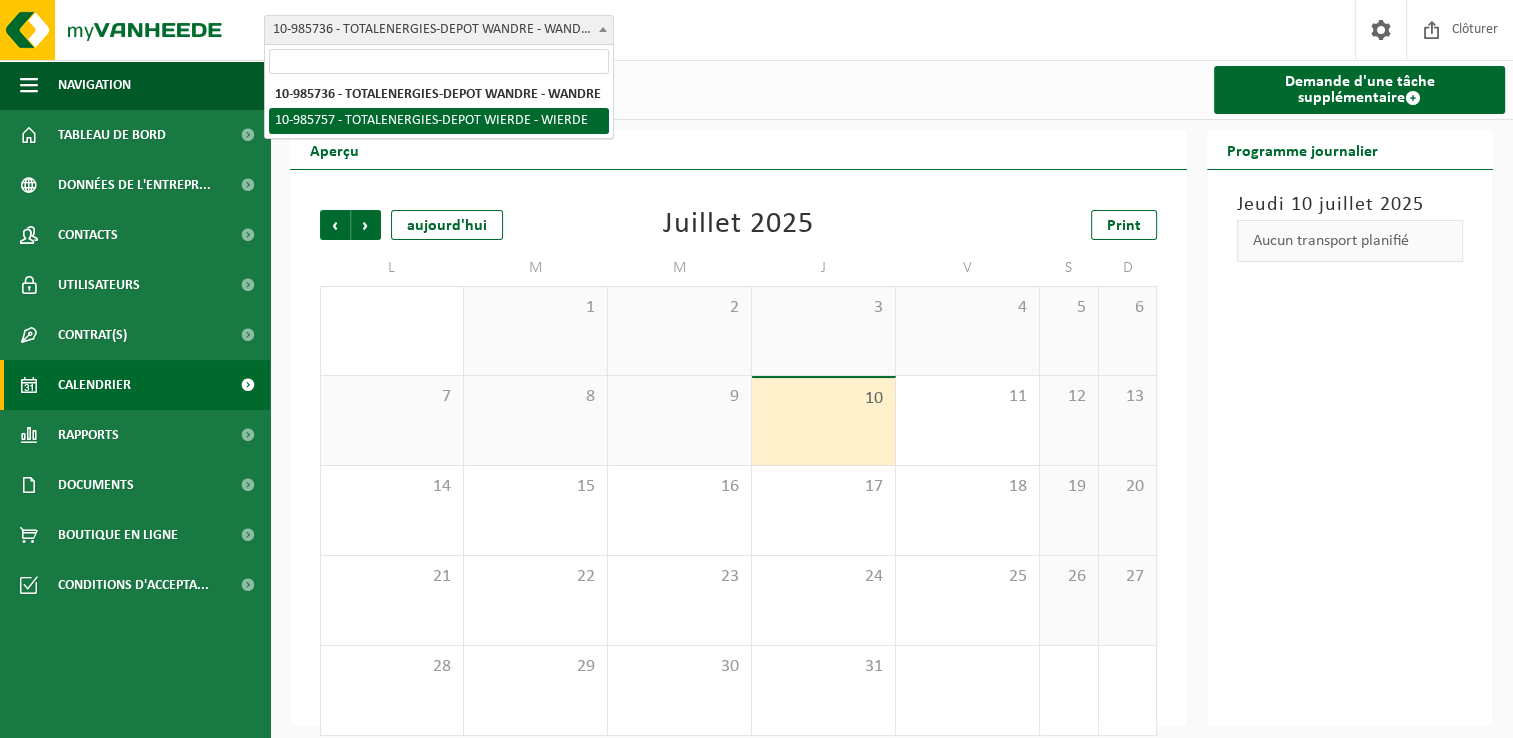 select on "165291" 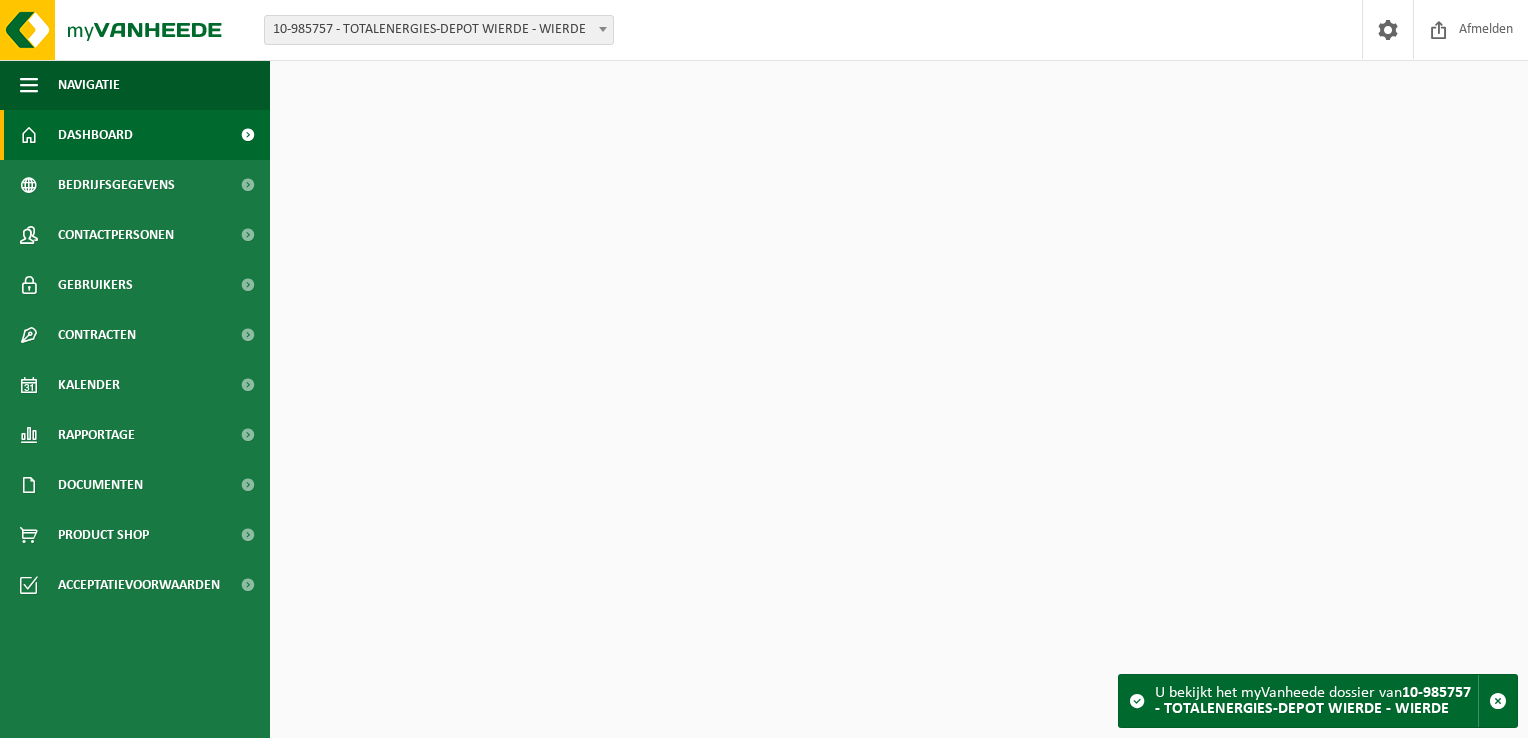 scroll, scrollTop: 0, scrollLeft: 0, axis: both 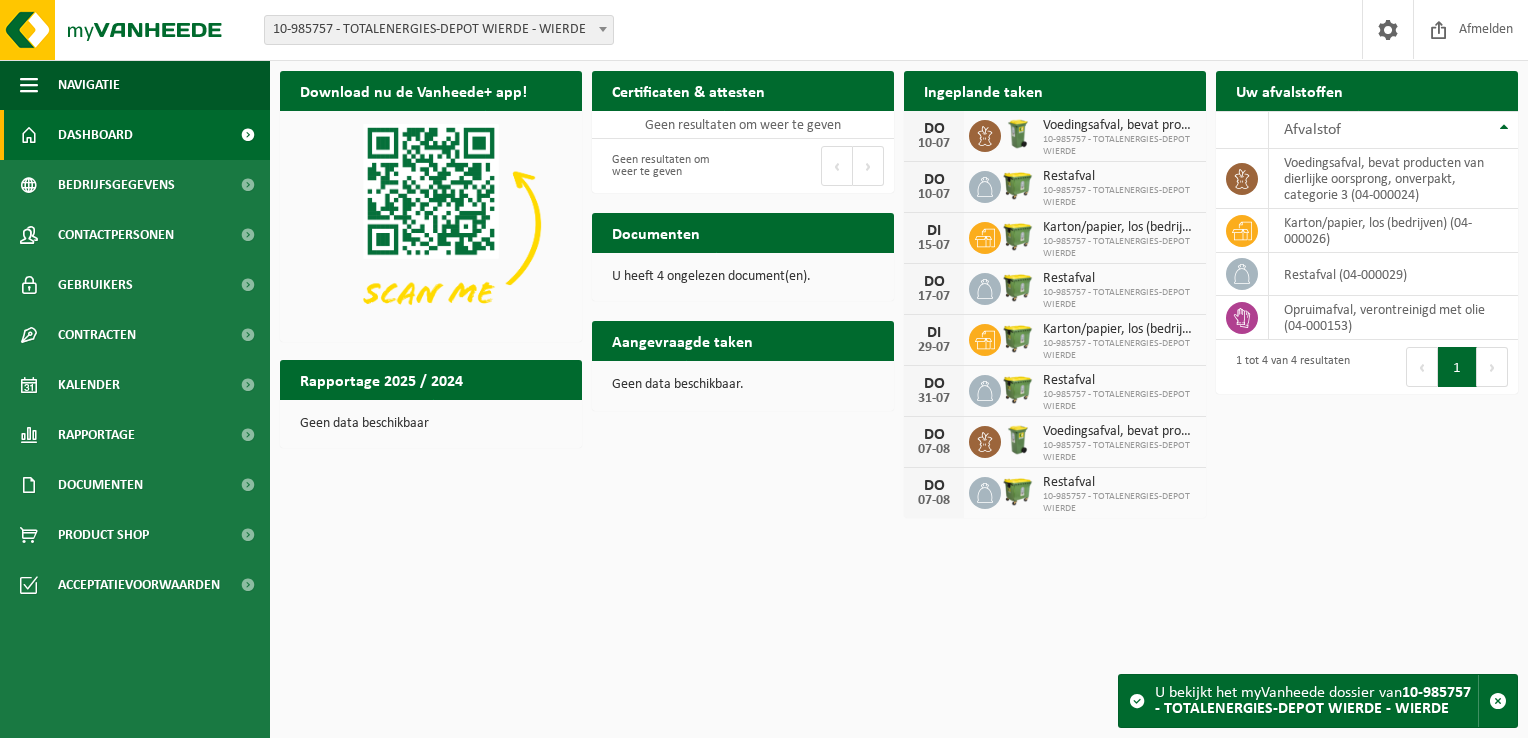 click at bounding box center (431, 224) 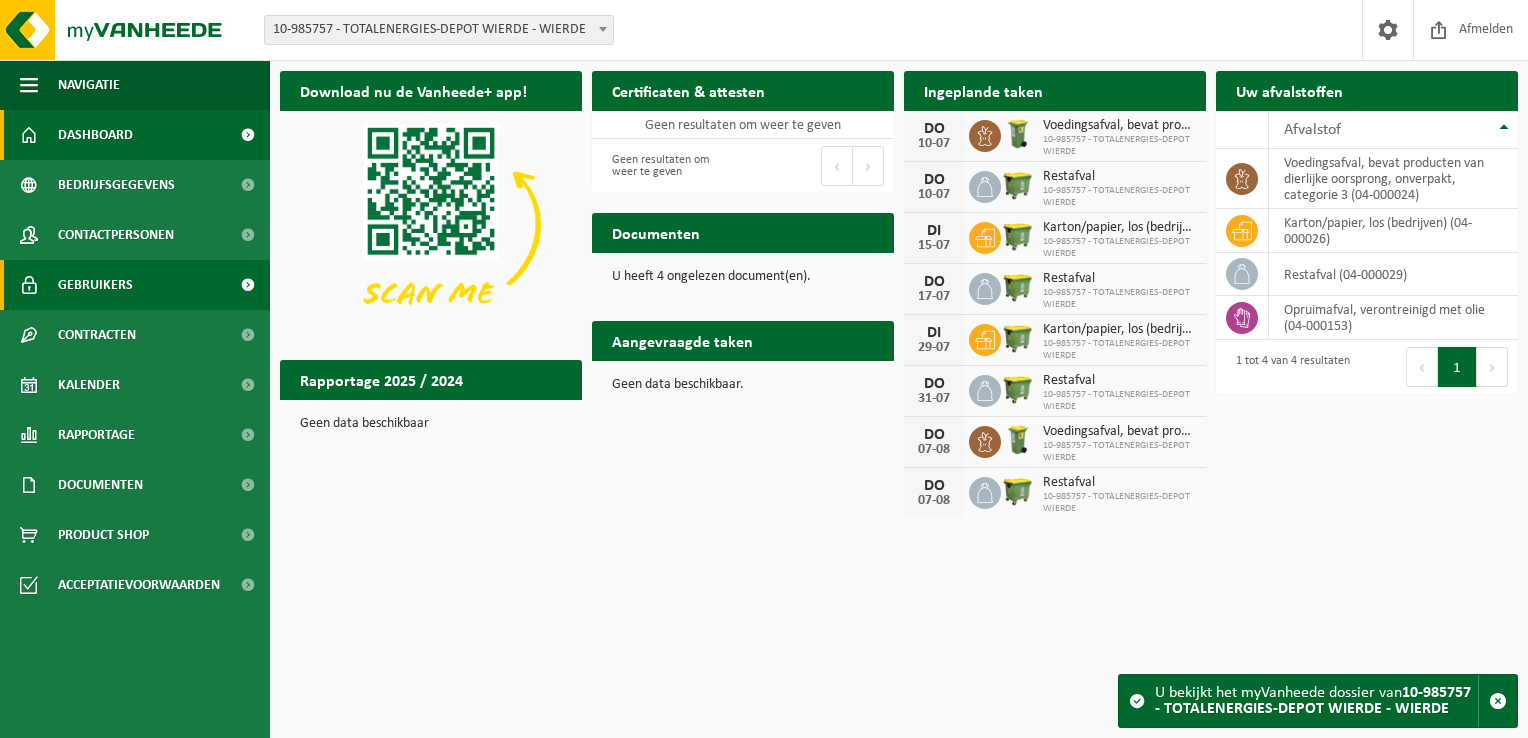 click on "Gebruikers" at bounding box center (95, 285) 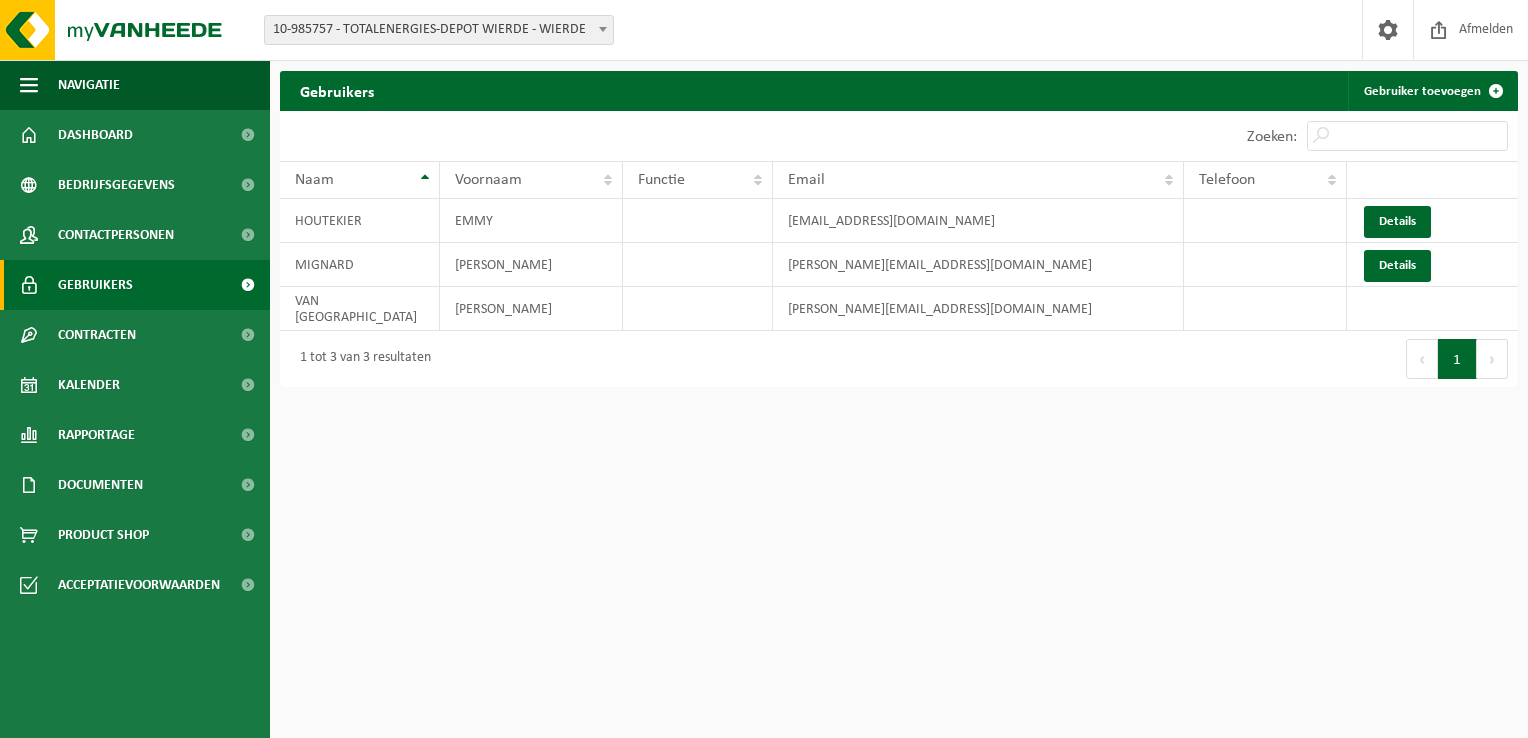 scroll, scrollTop: 0, scrollLeft: 0, axis: both 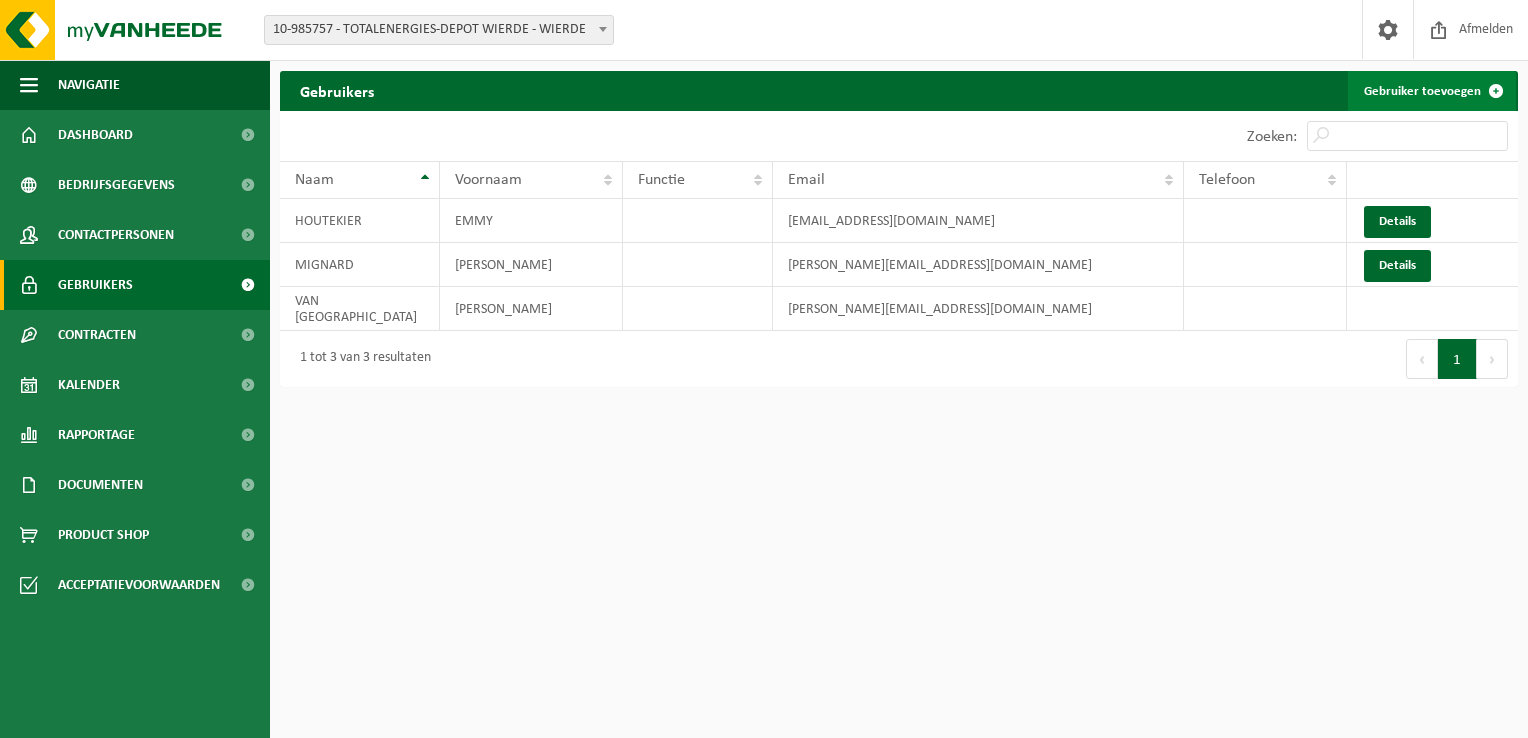 click on "Gebruiker toevoegen" at bounding box center [1432, 91] 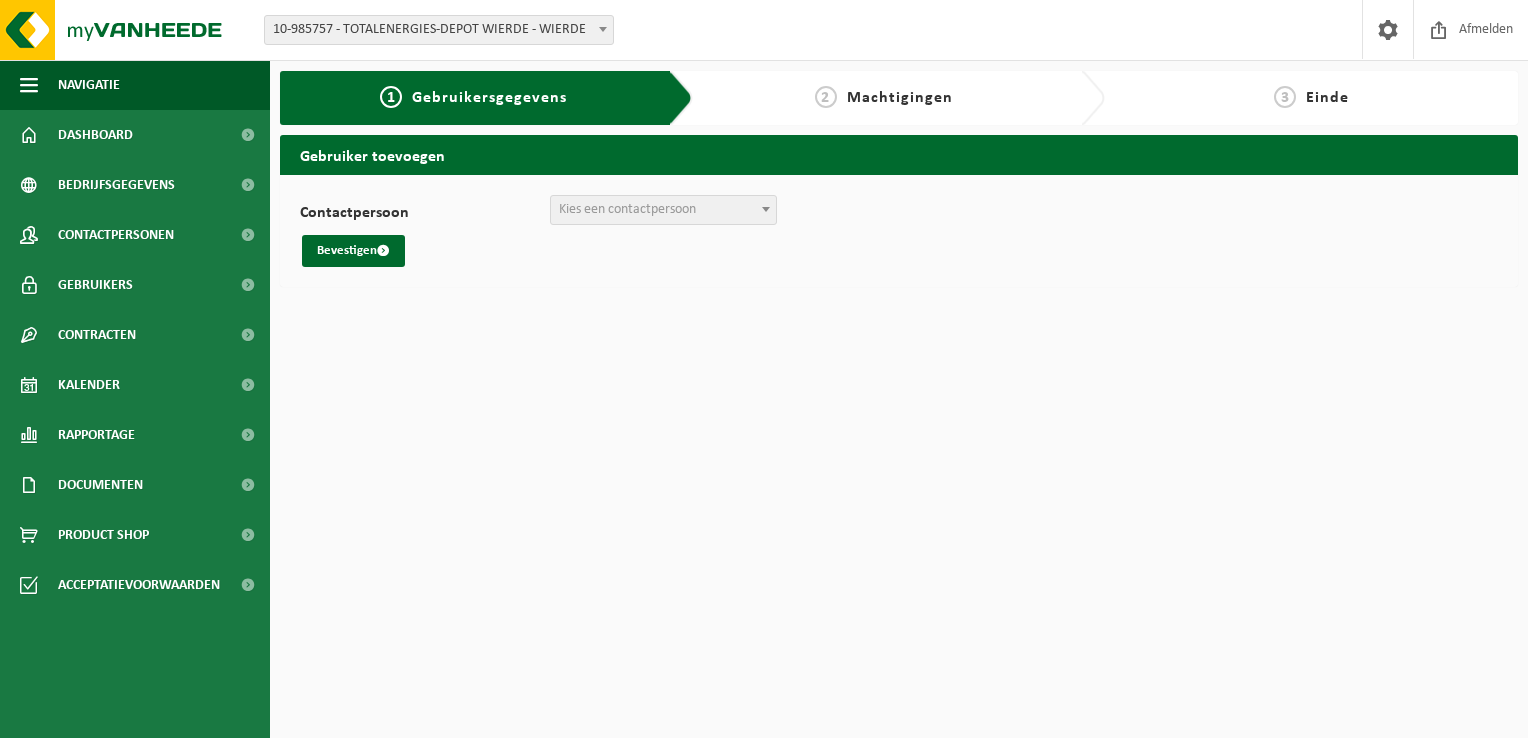 scroll, scrollTop: 0, scrollLeft: 0, axis: both 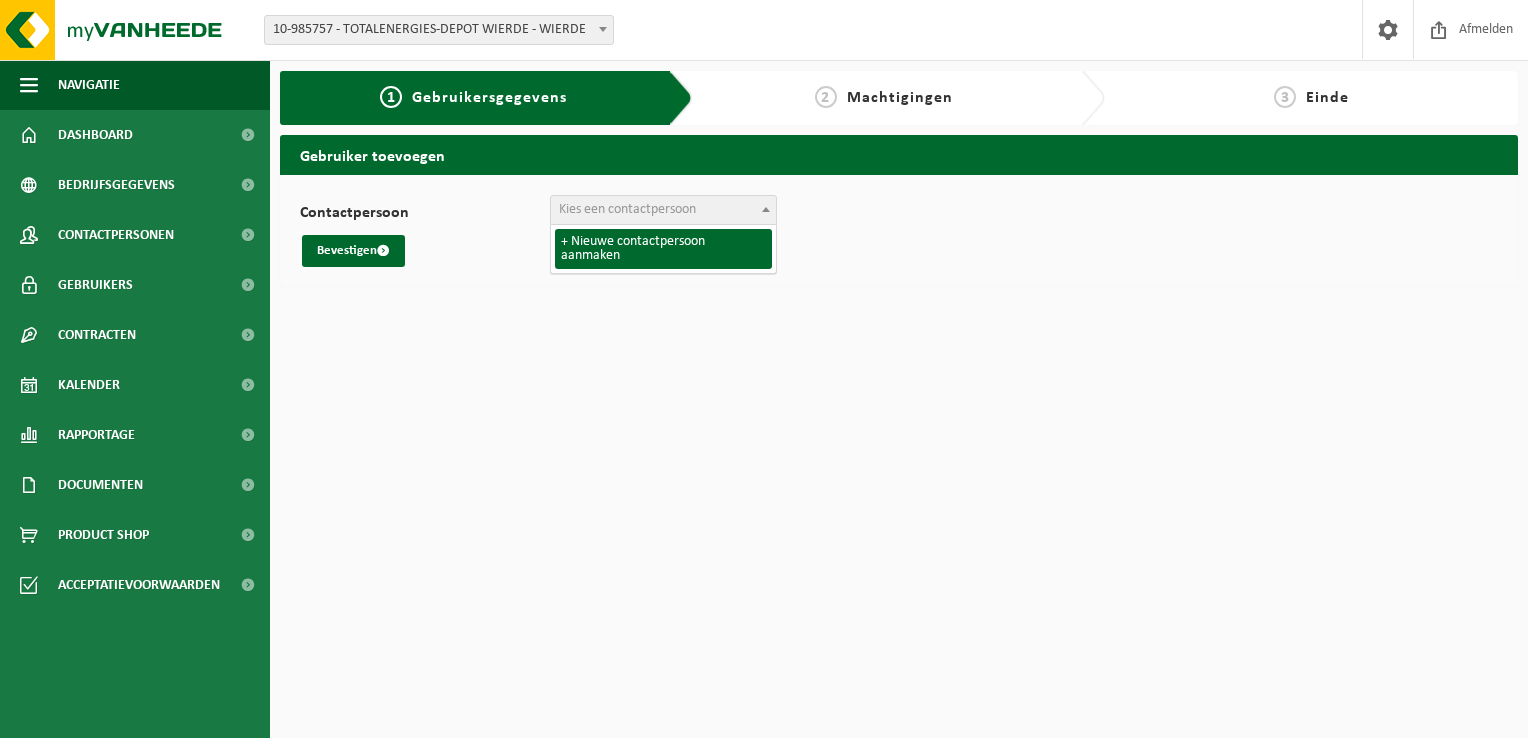 click on "Kies een contactpersoon" at bounding box center [663, 210] 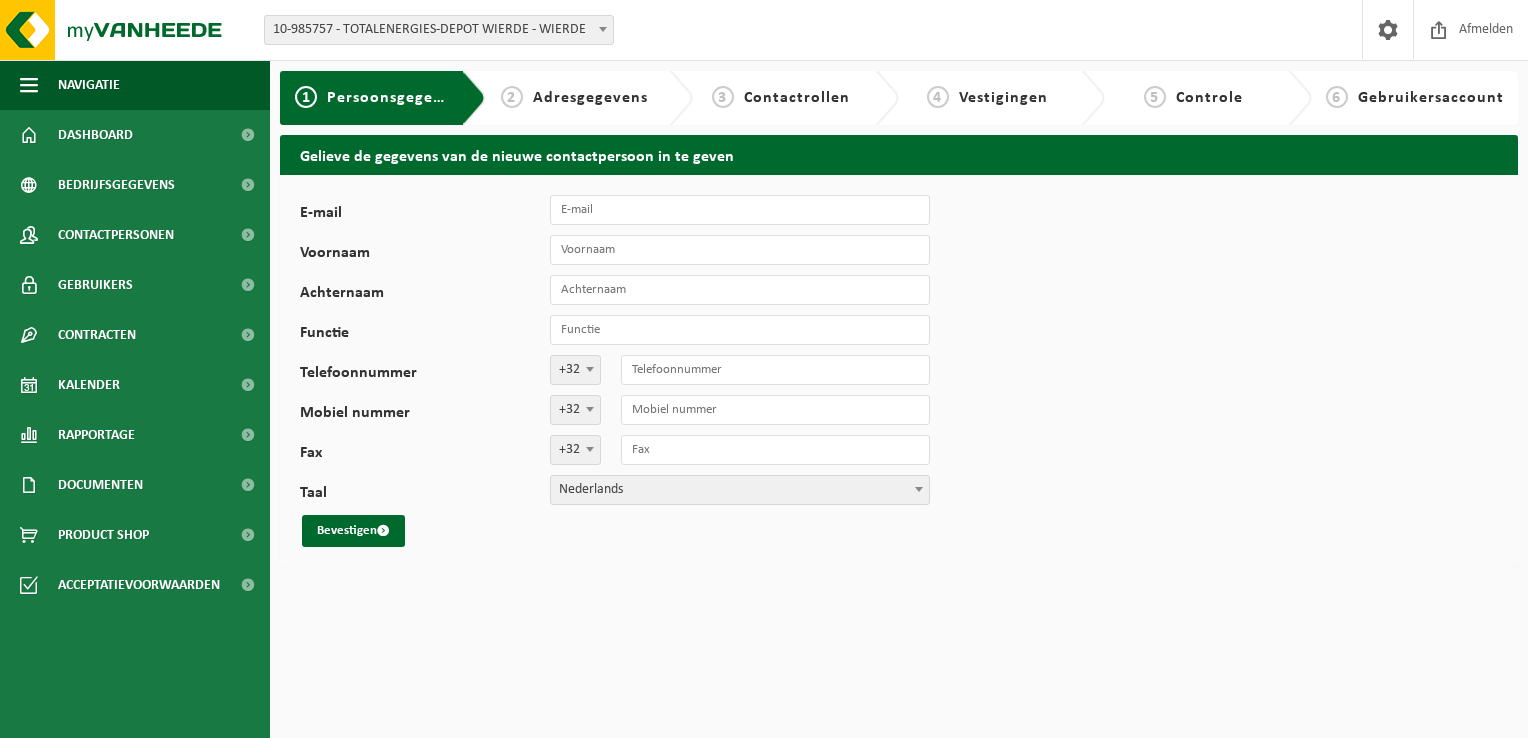 scroll, scrollTop: 0, scrollLeft: 0, axis: both 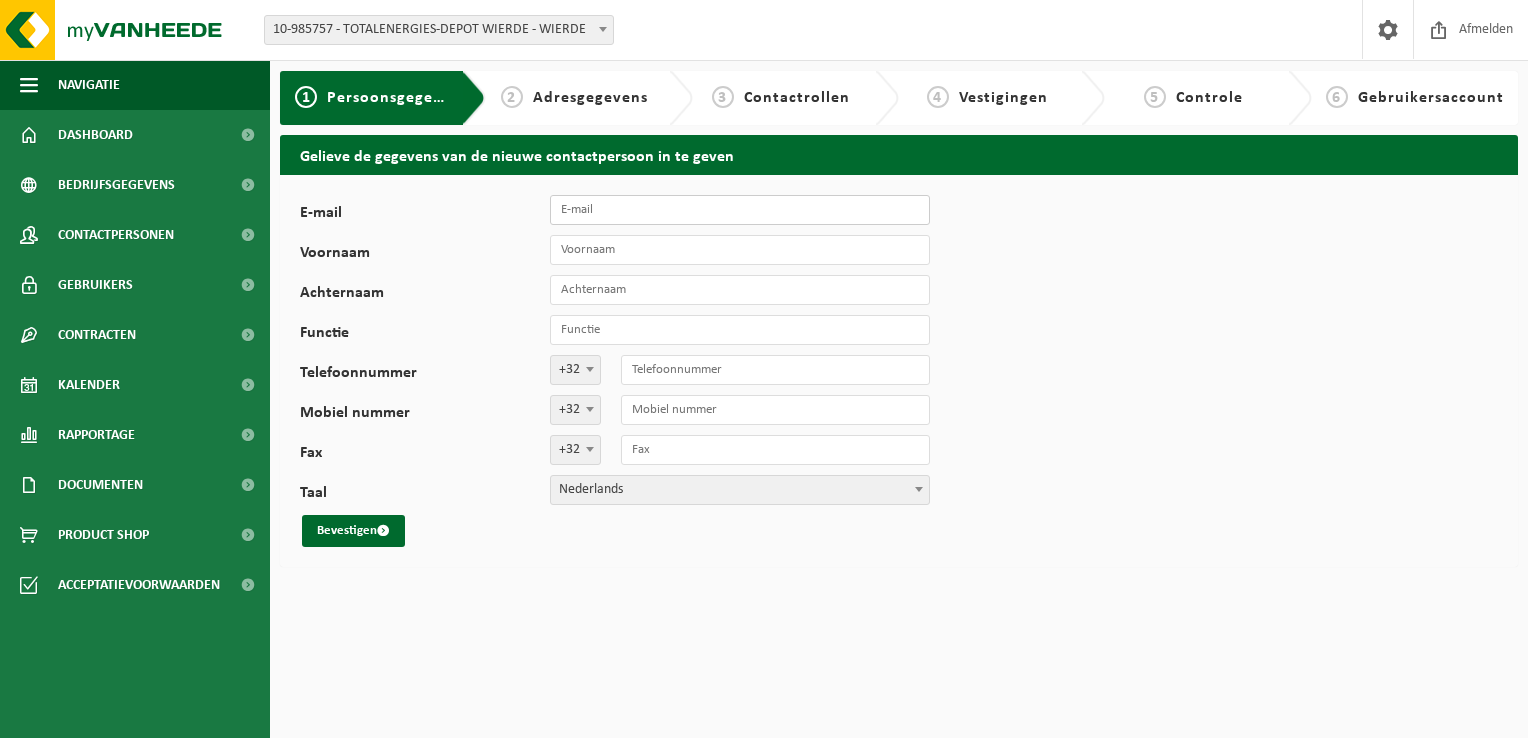 click on "E-mail" at bounding box center (740, 210) 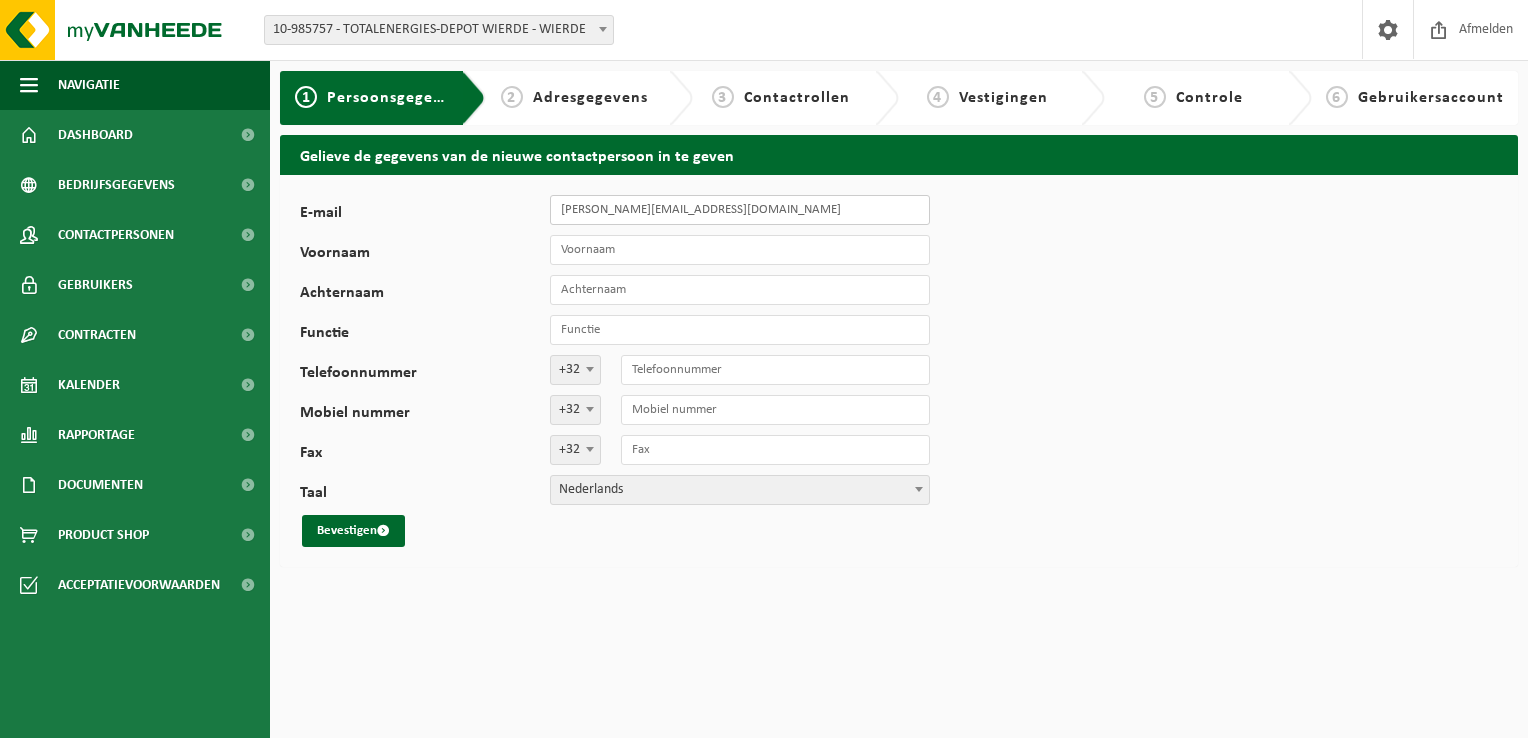 type on "benoit.stock@proxifuel.be" 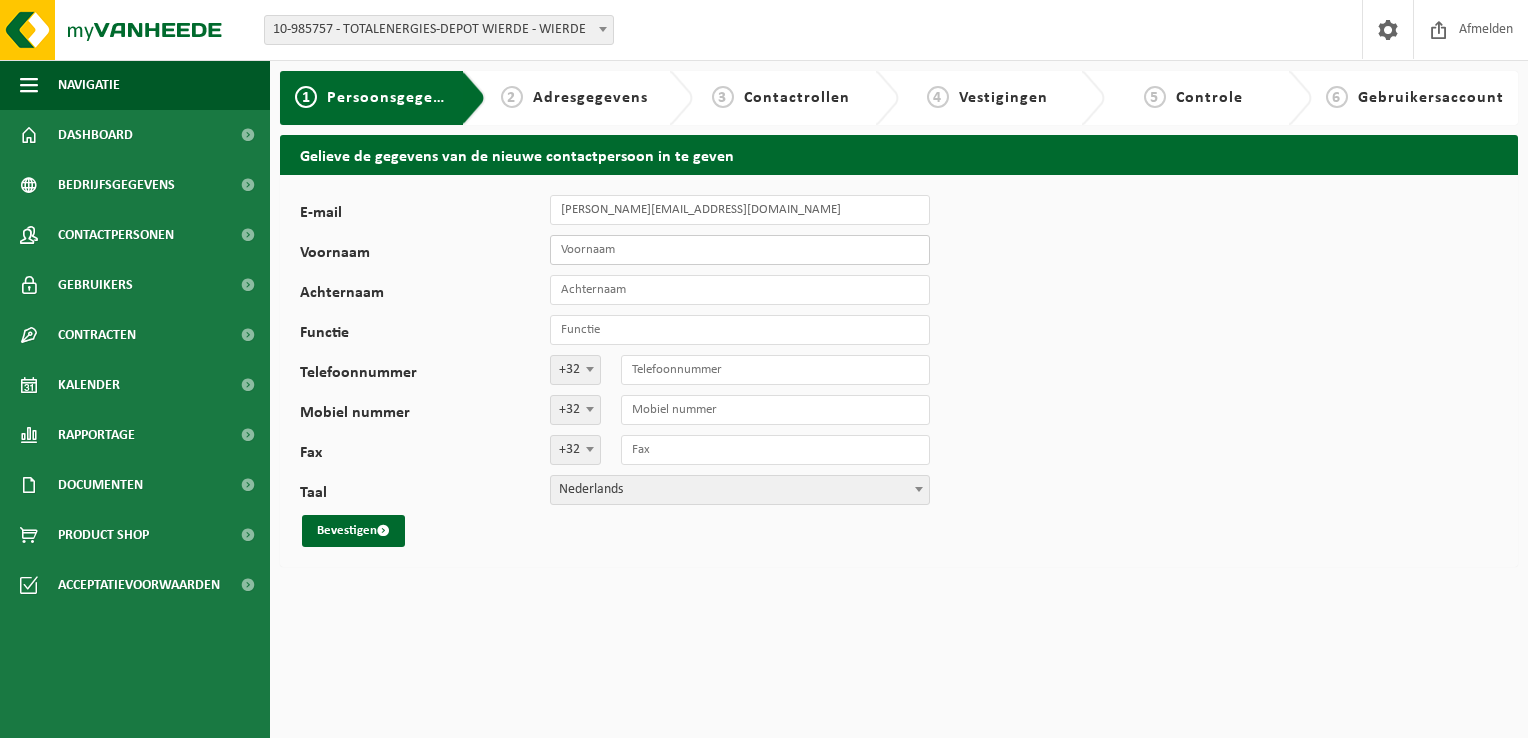 click on "Voornaam" at bounding box center (740, 250) 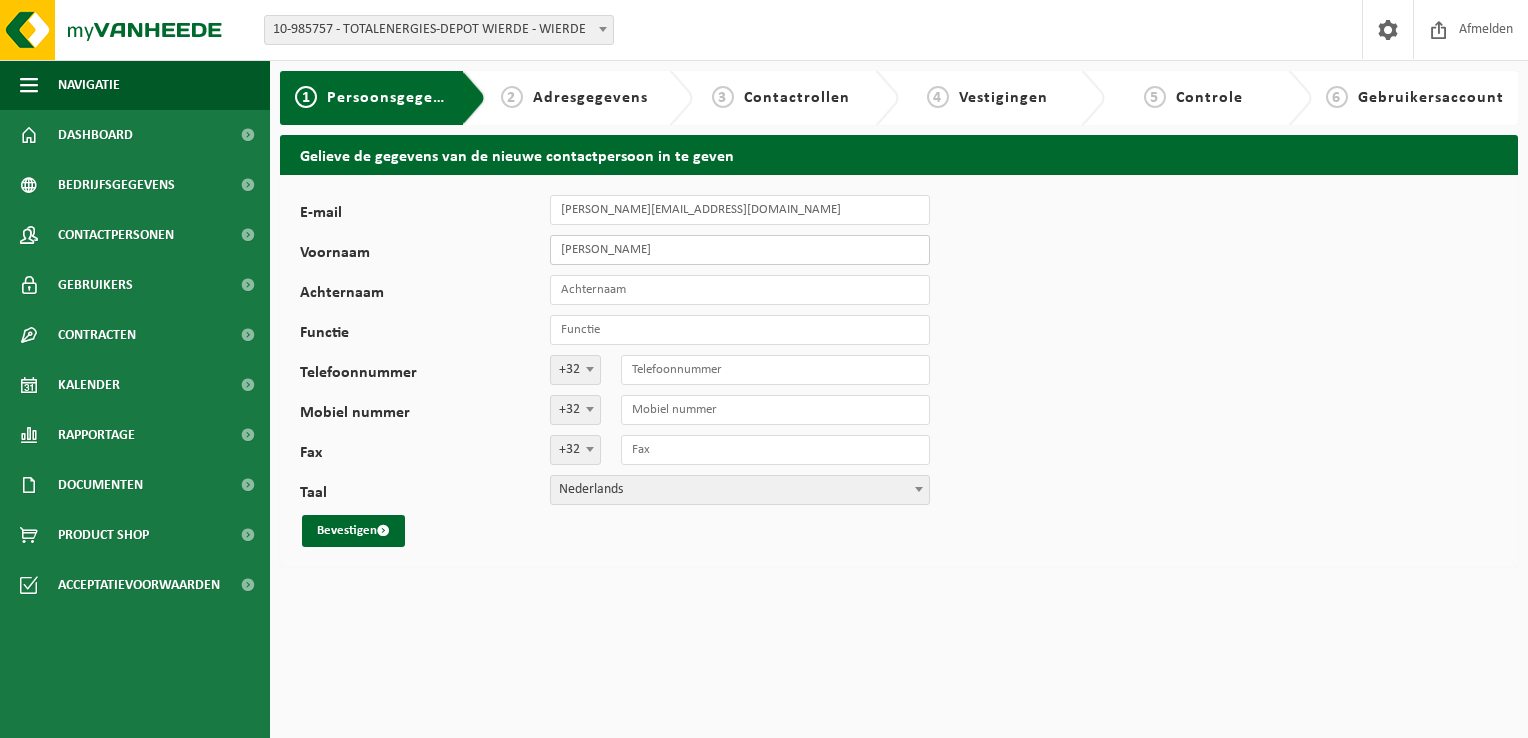 type on "[PERSON_NAME]" 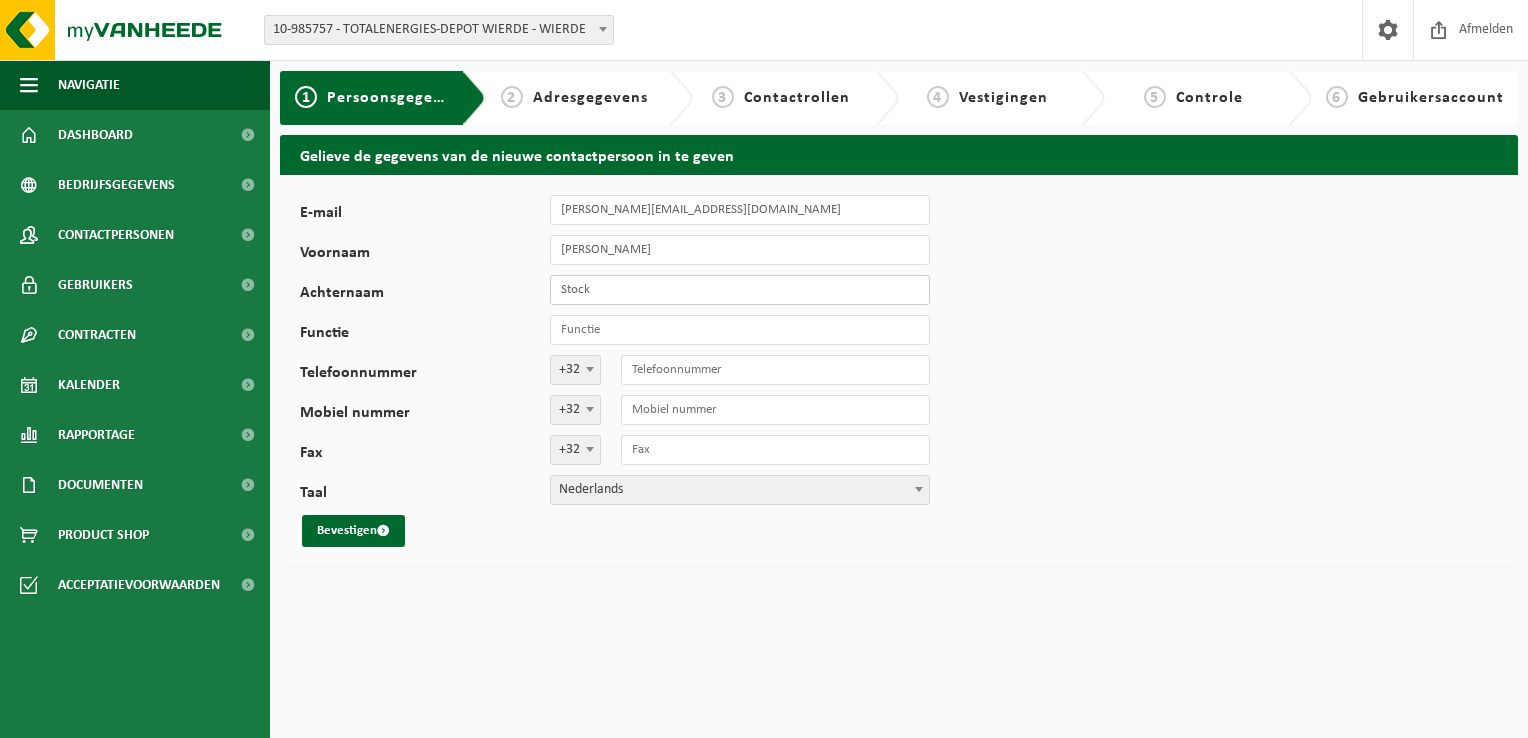 type on "Stock" 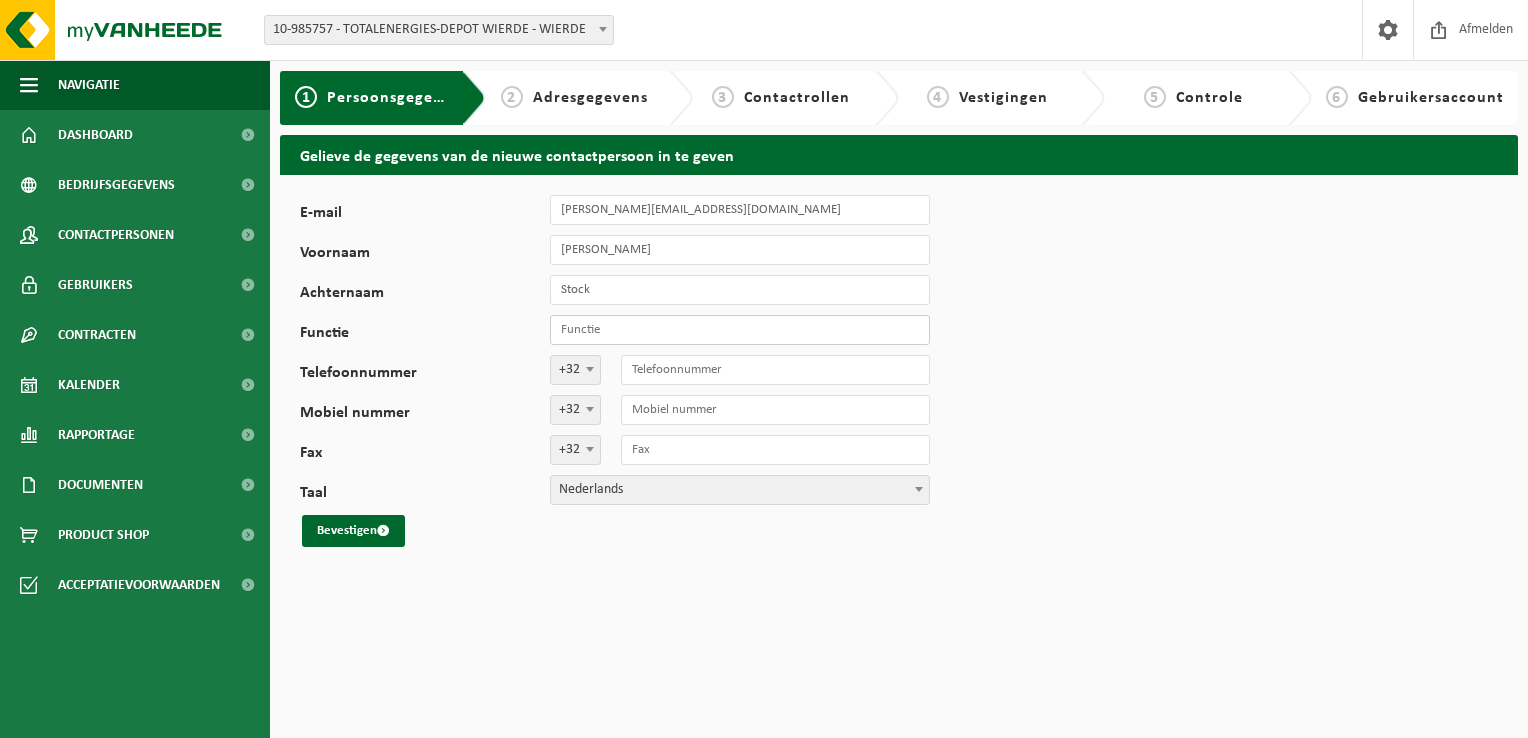 click on "Functie" at bounding box center [740, 330] 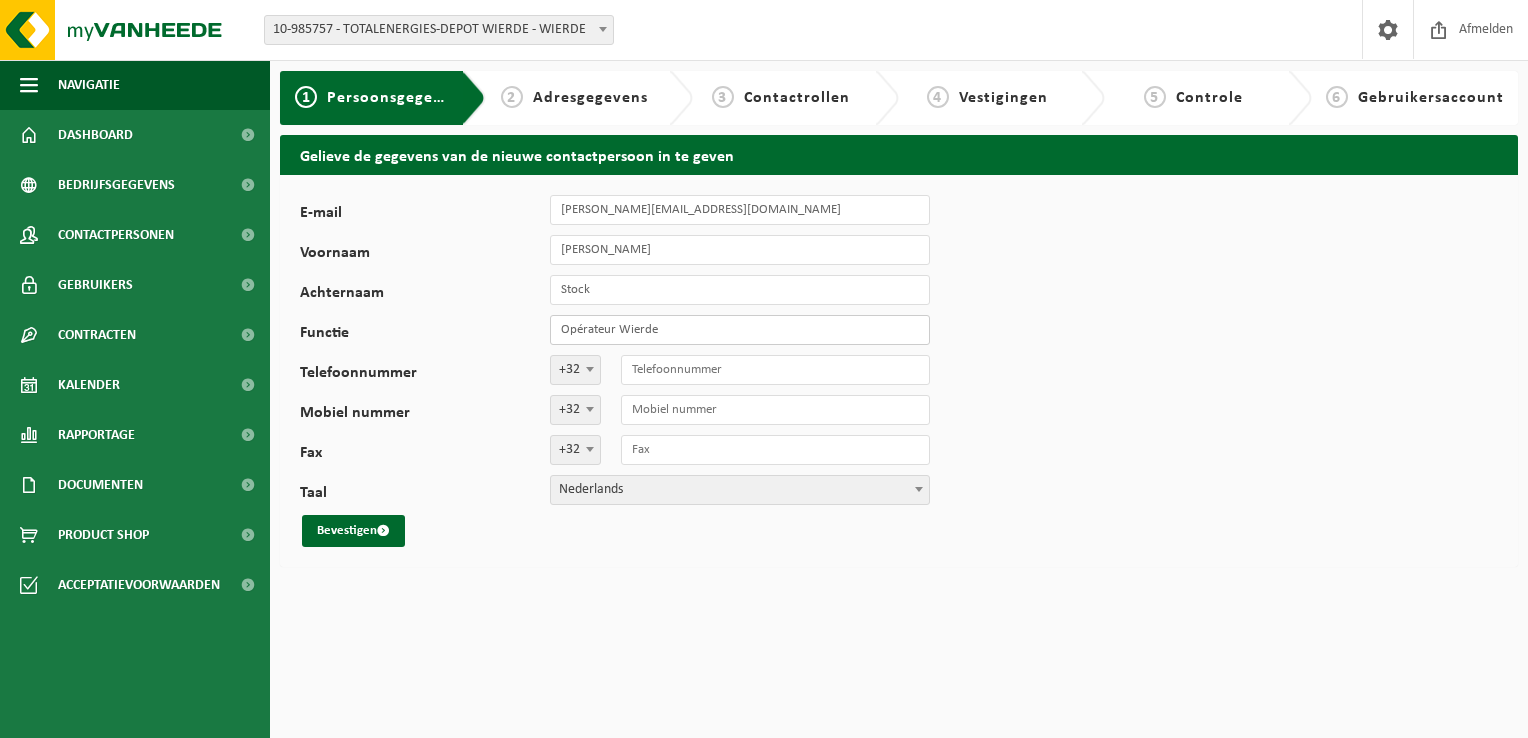 type on "Opérateur Wierde" 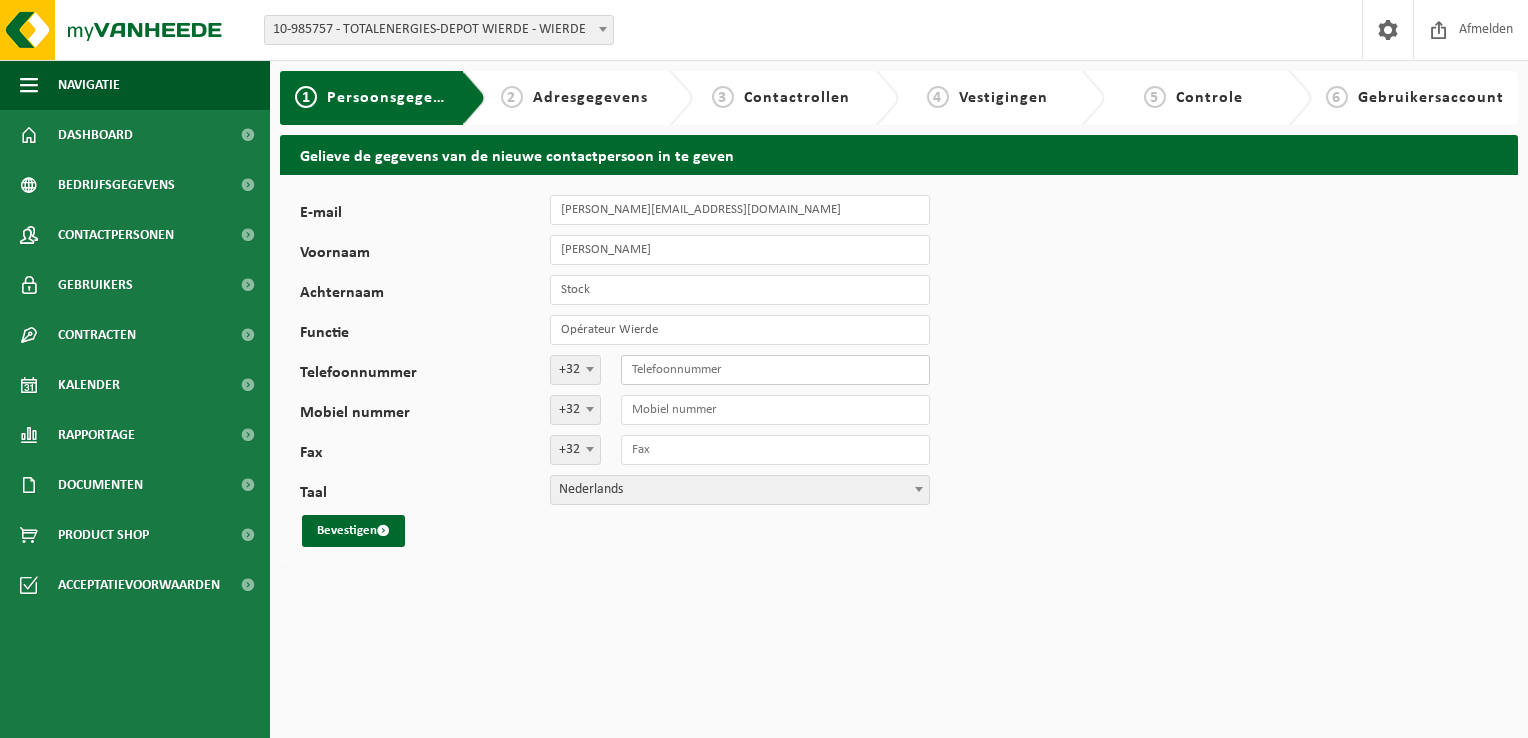click on "Telefoonnummer" at bounding box center (775, 370) 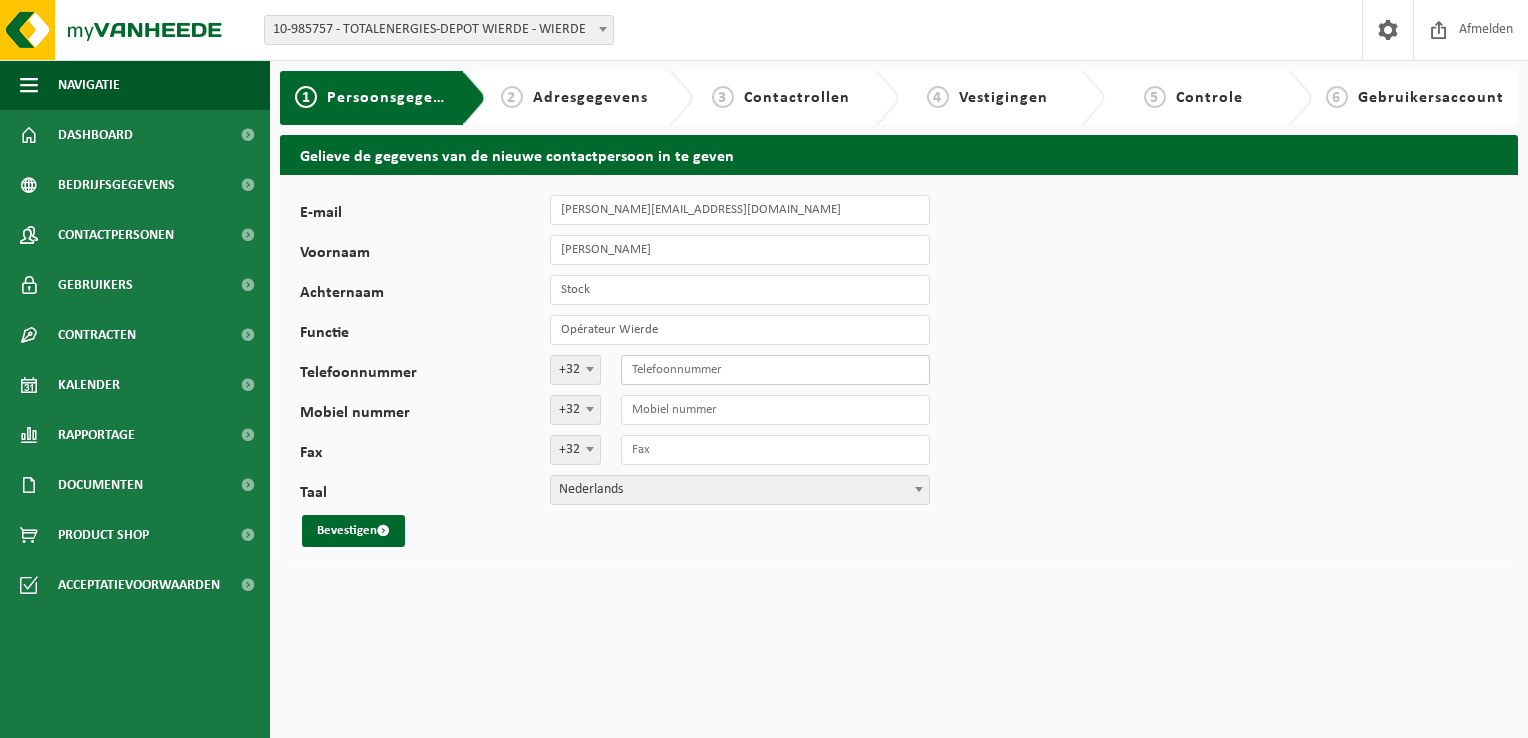 click on "Telefoonnummer" at bounding box center [775, 370] 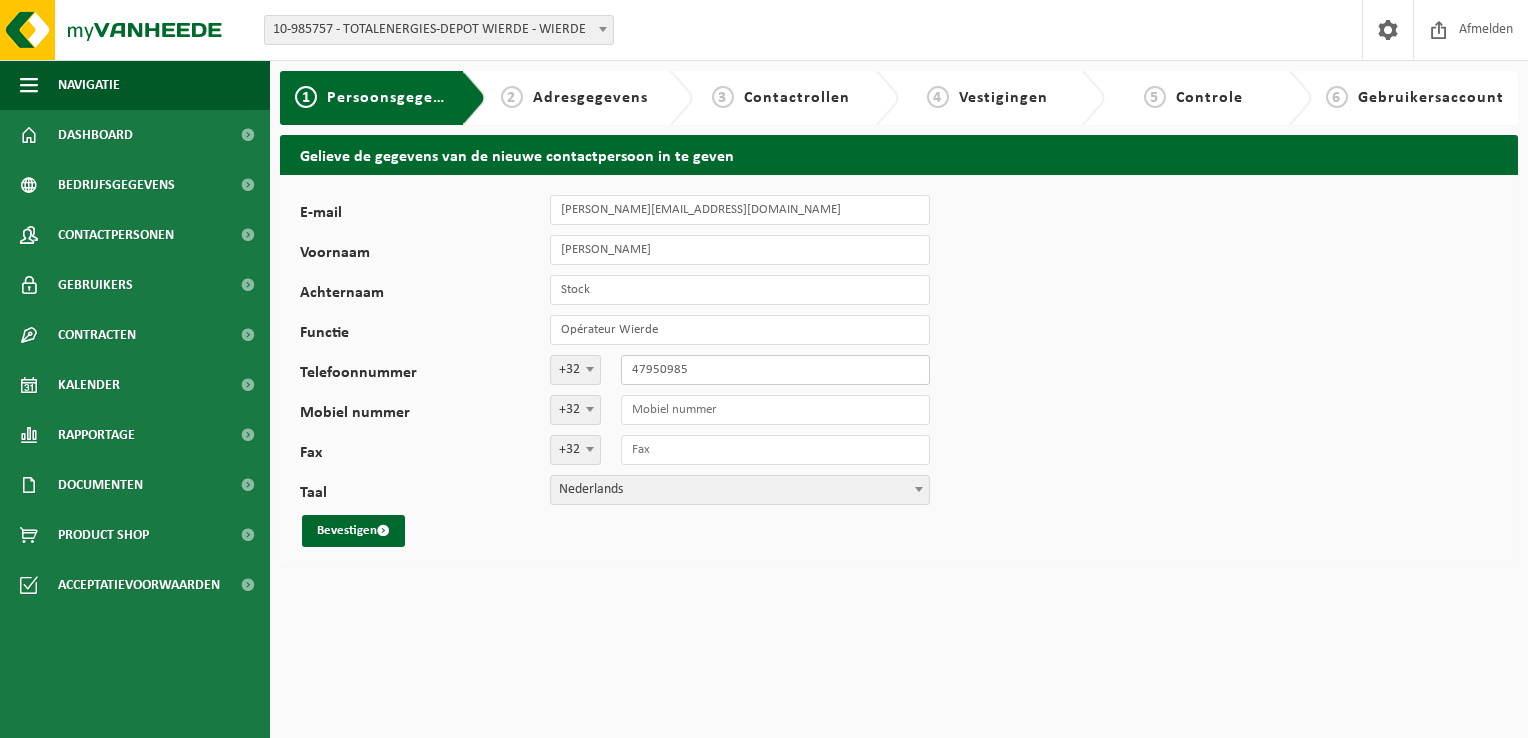 type on "479509855" 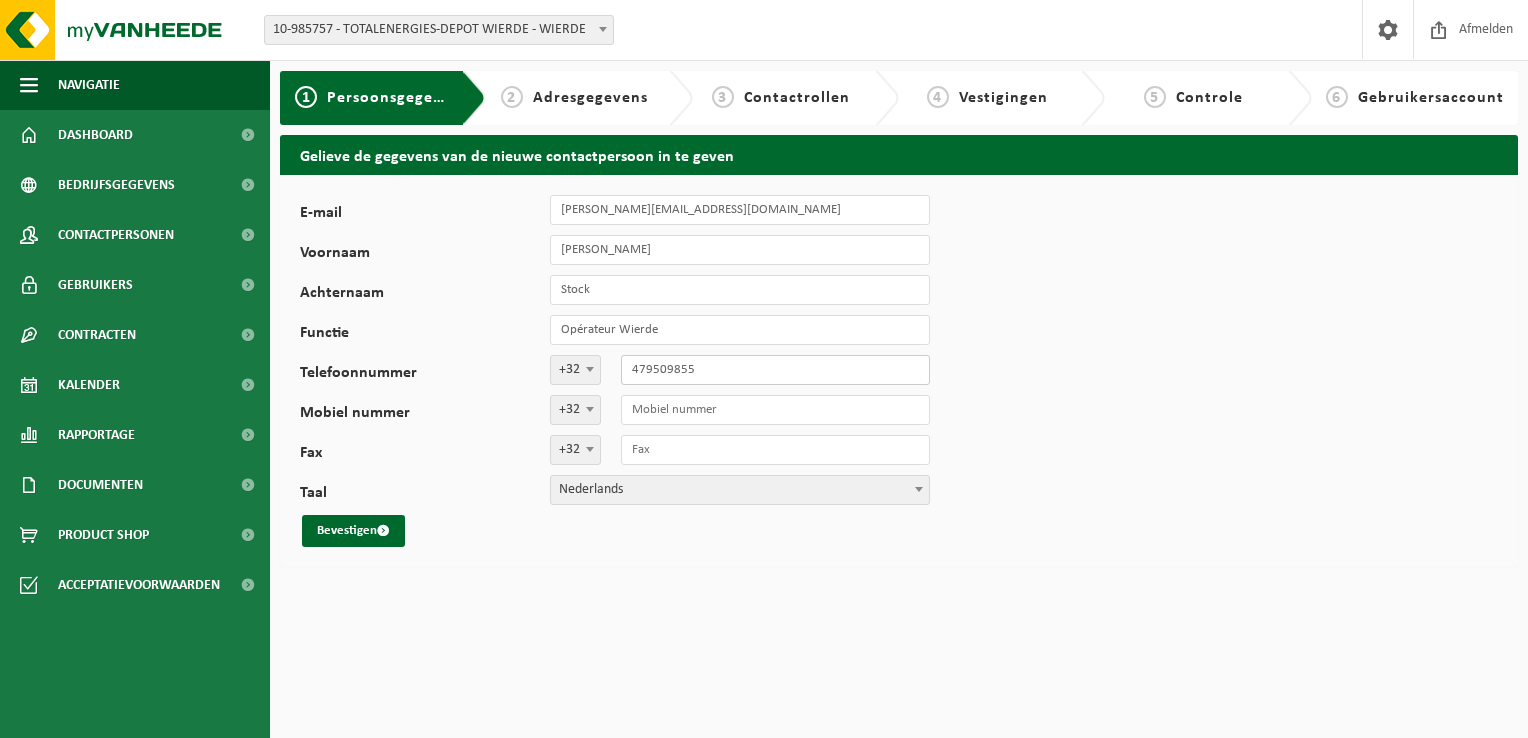 drag, startPoint x: 696, startPoint y: 375, endPoint x: 624, endPoint y: 373, distance: 72.02777 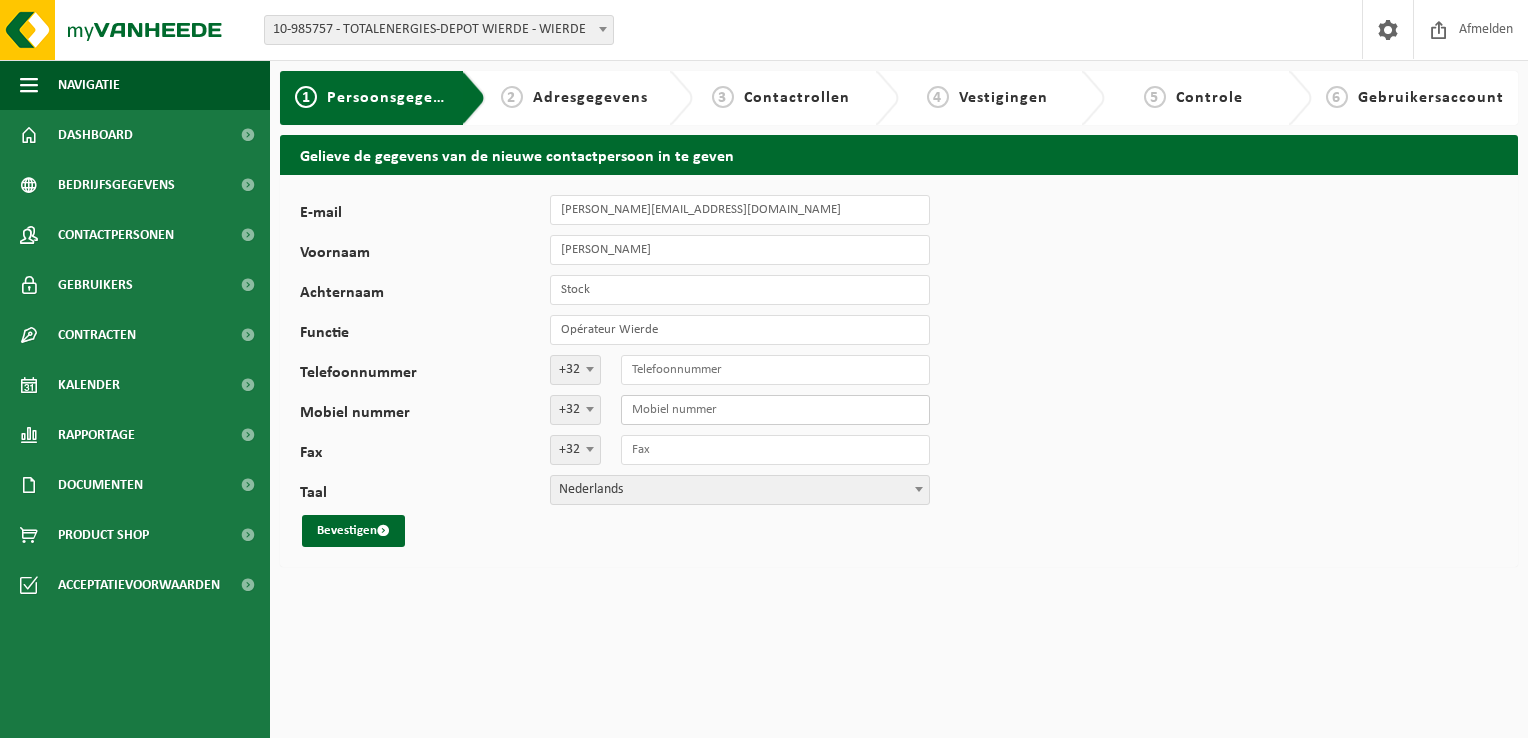 click on "Mobiel nummer" at bounding box center [775, 410] 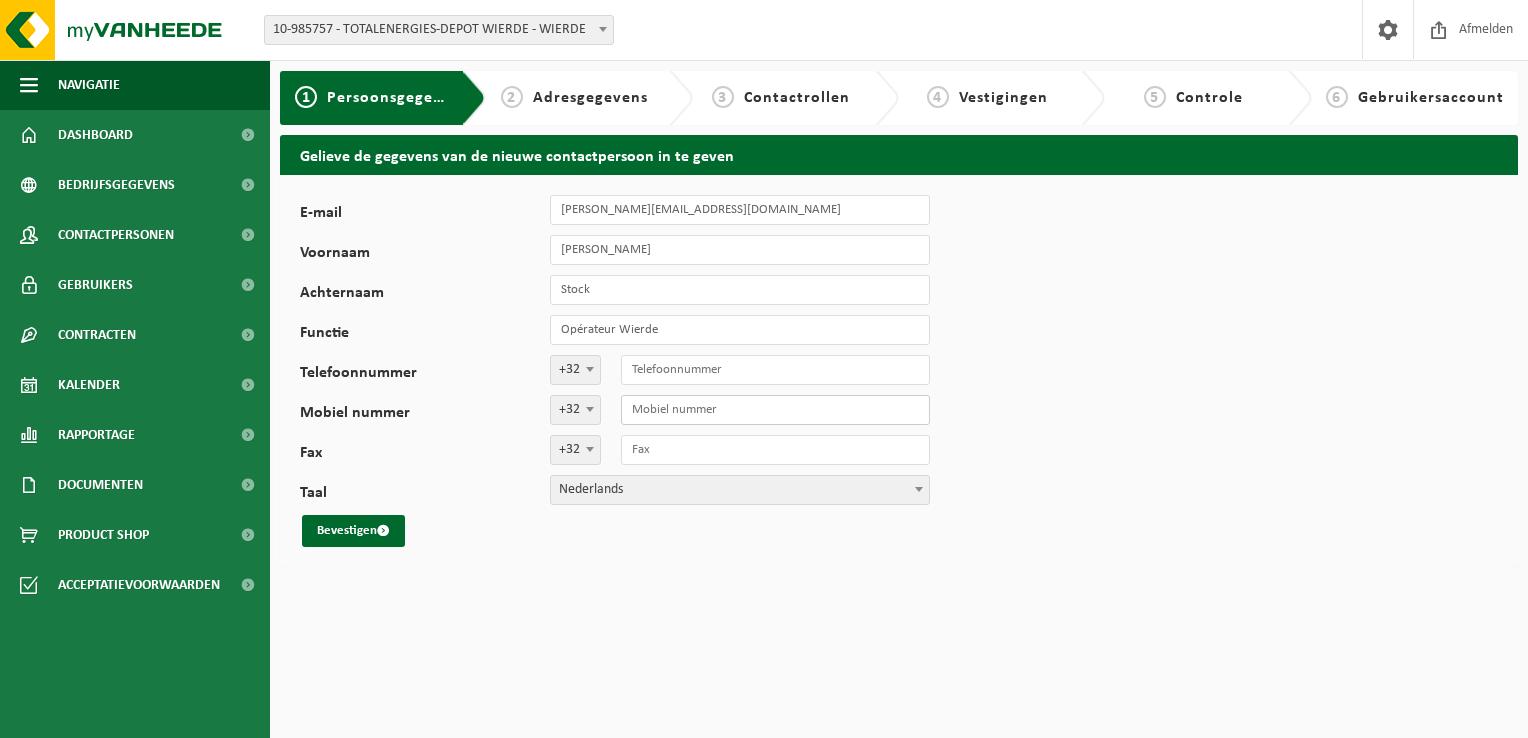 paste on "479509855" 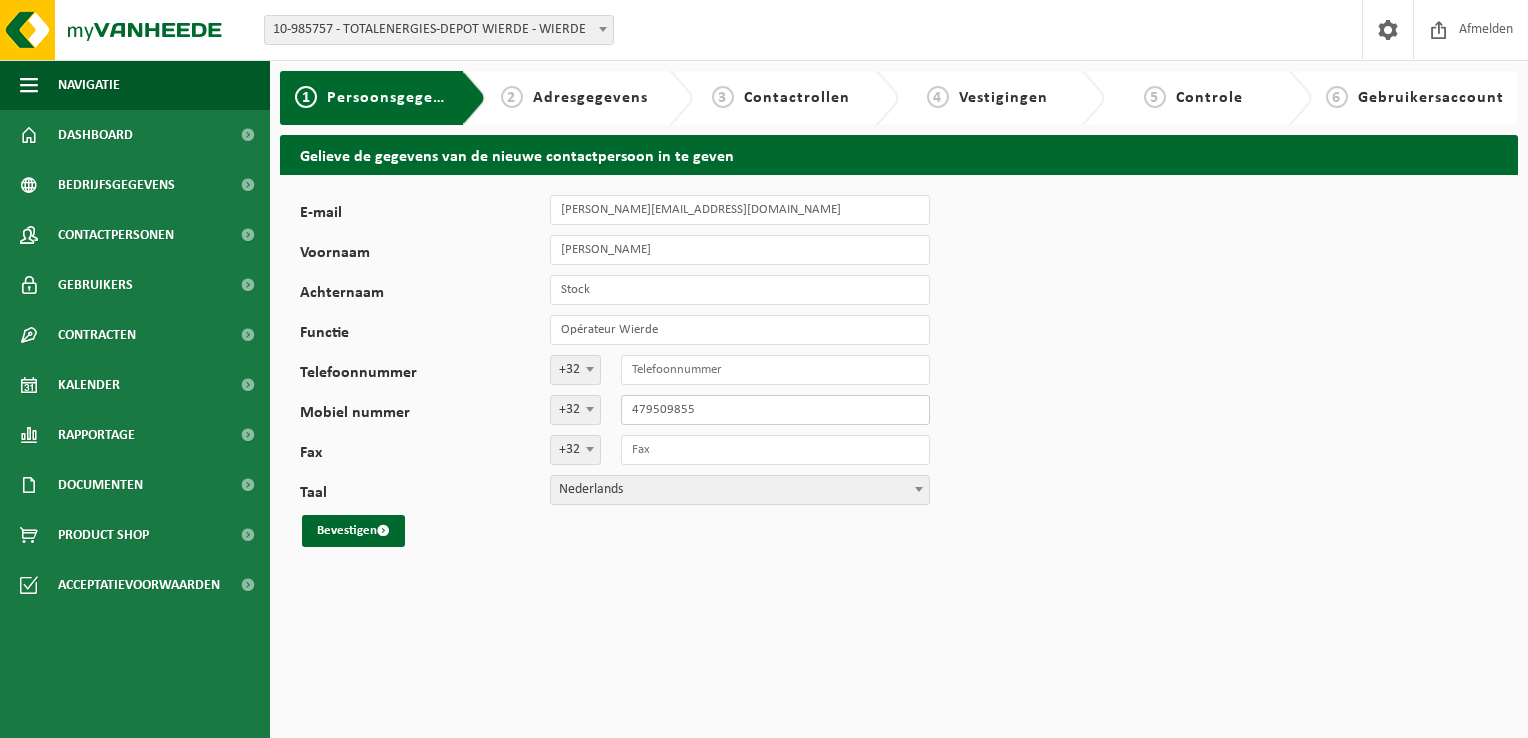 type on "479509855" 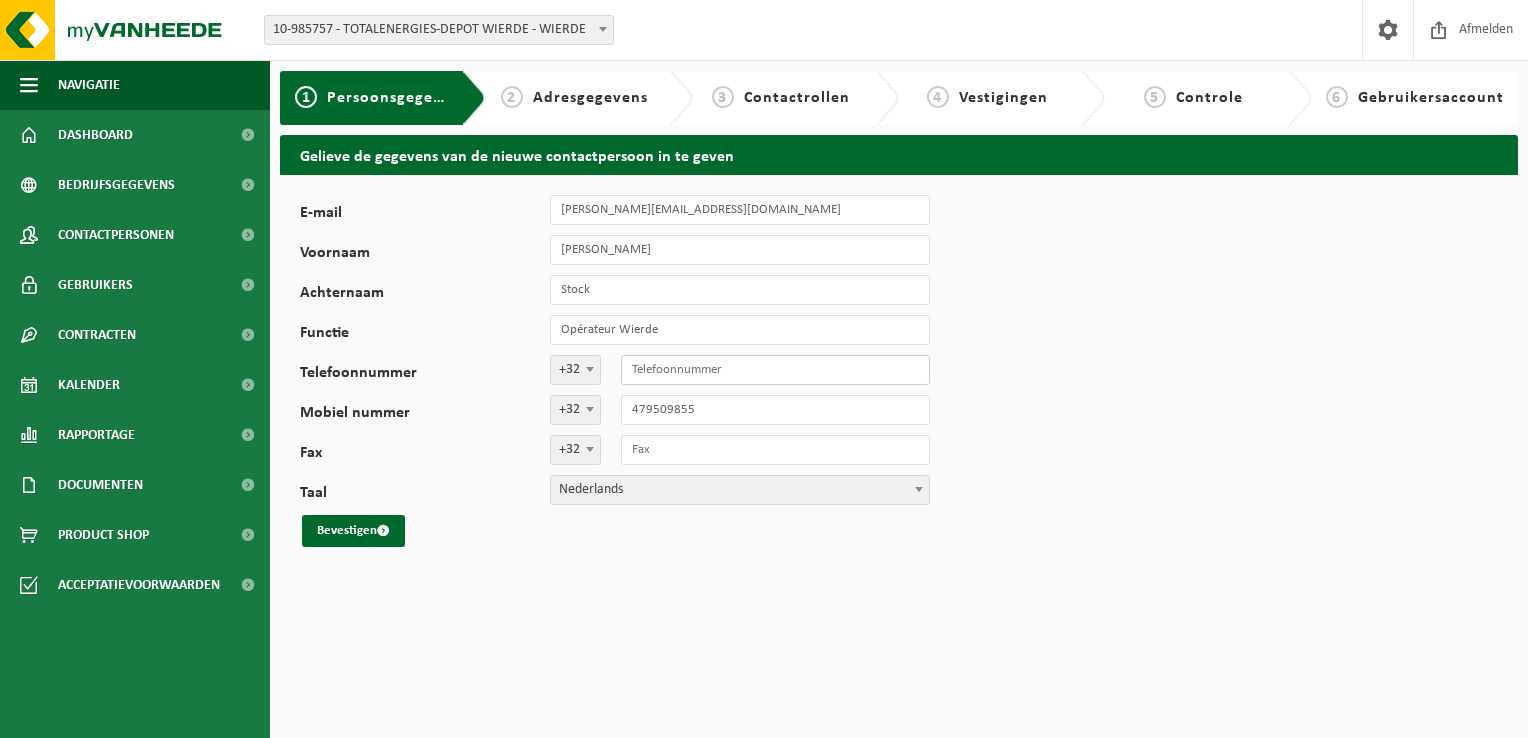 click on "Telefoonnummer" at bounding box center [775, 370] 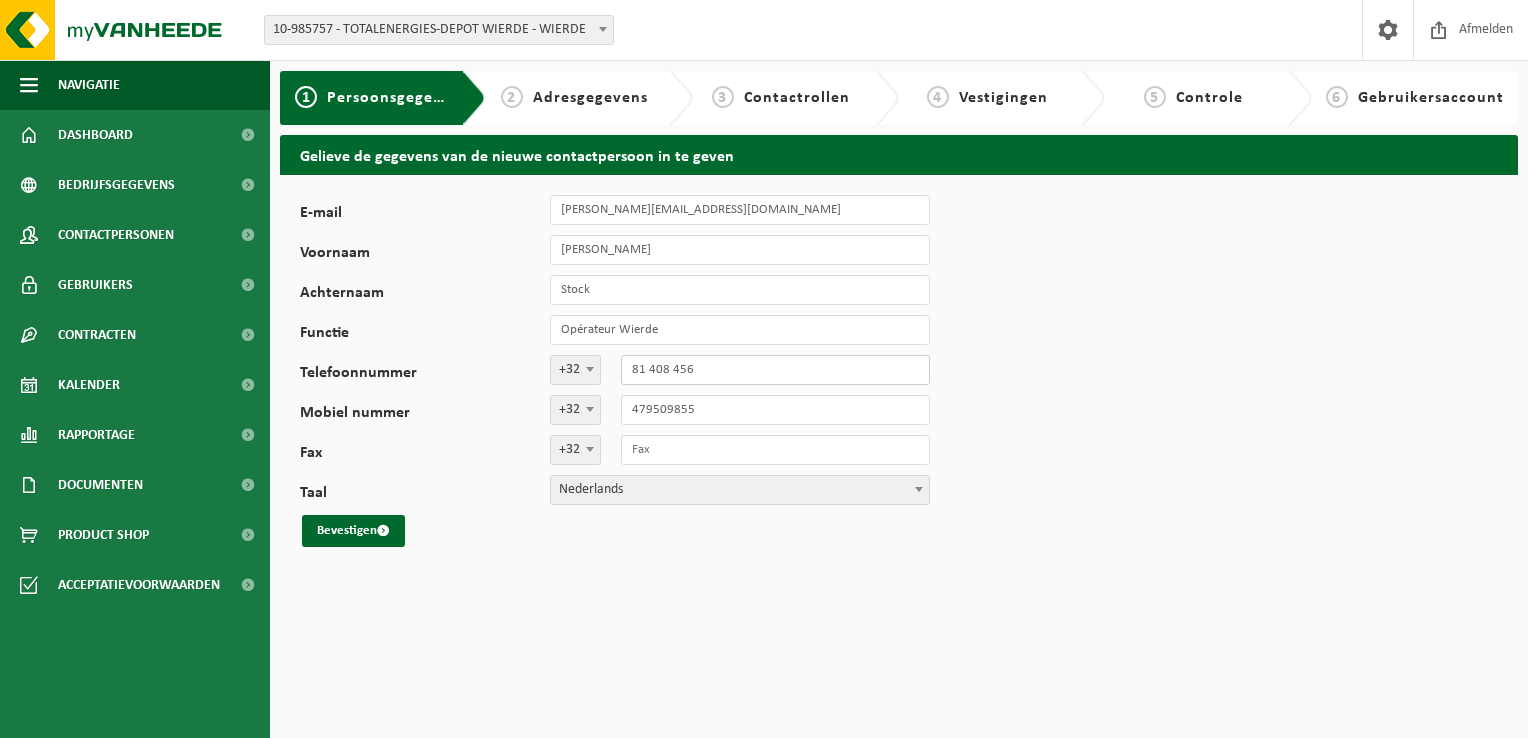 click on "81 408 456" at bounding box center (775, 370) 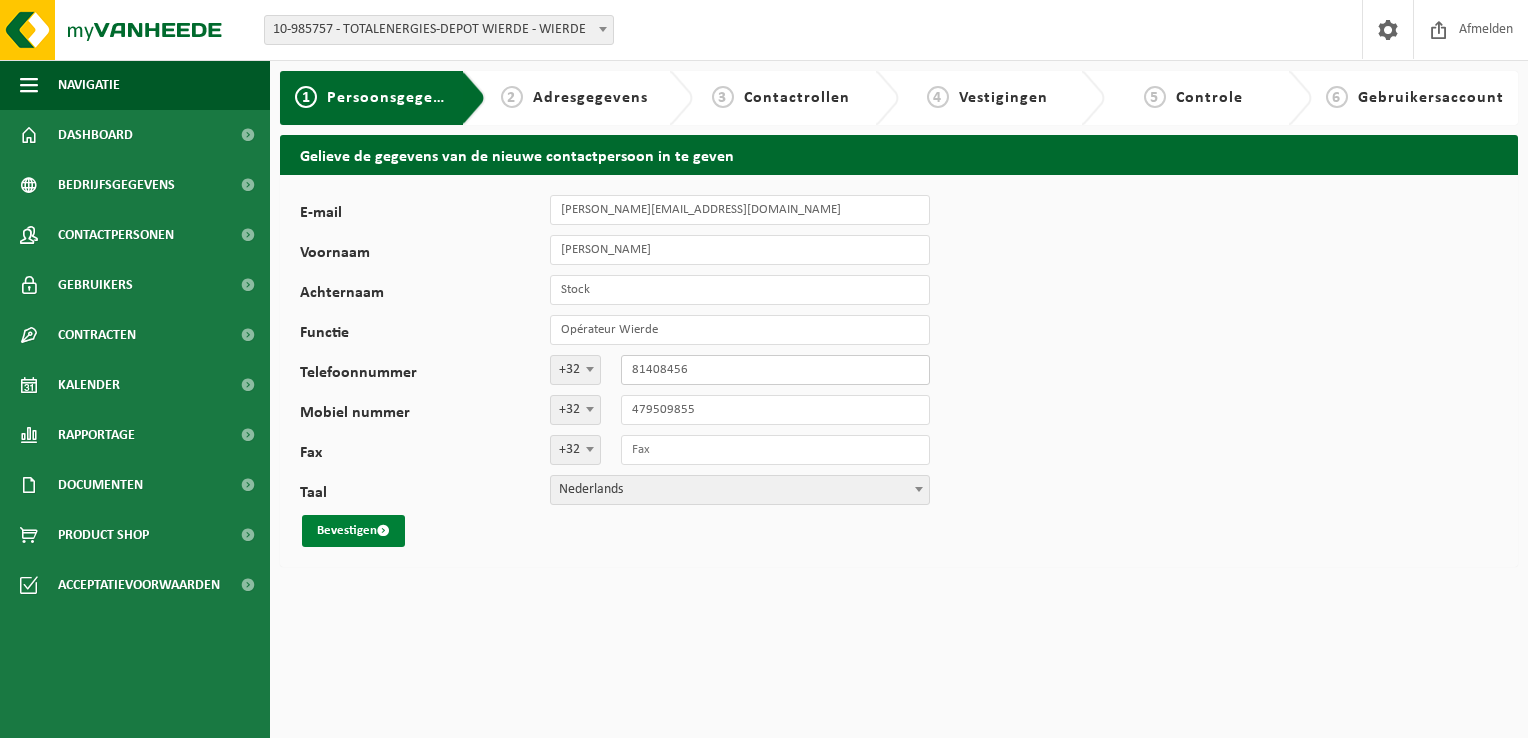 type on "81408456" 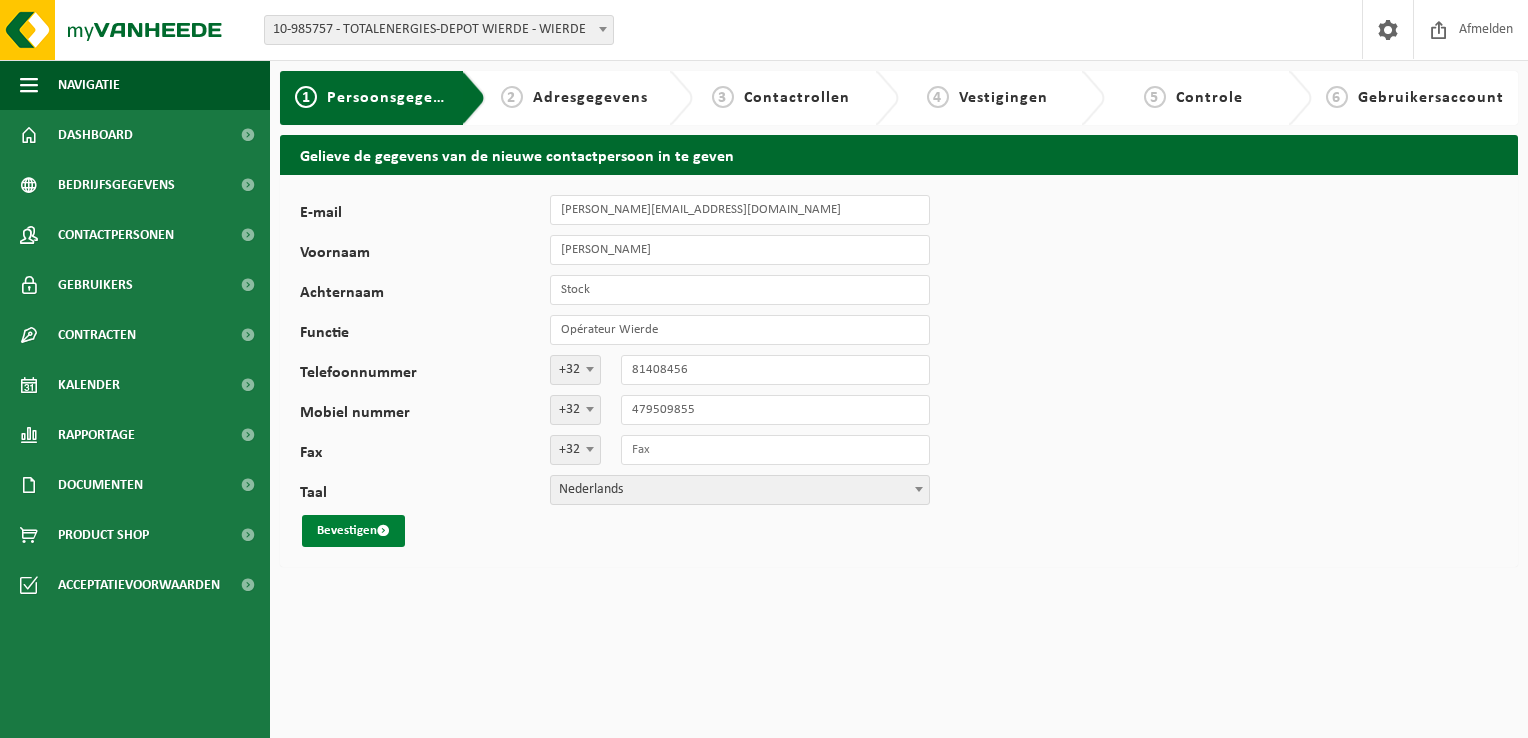 click on "Bevestigen" at bounding box center (353, 531) 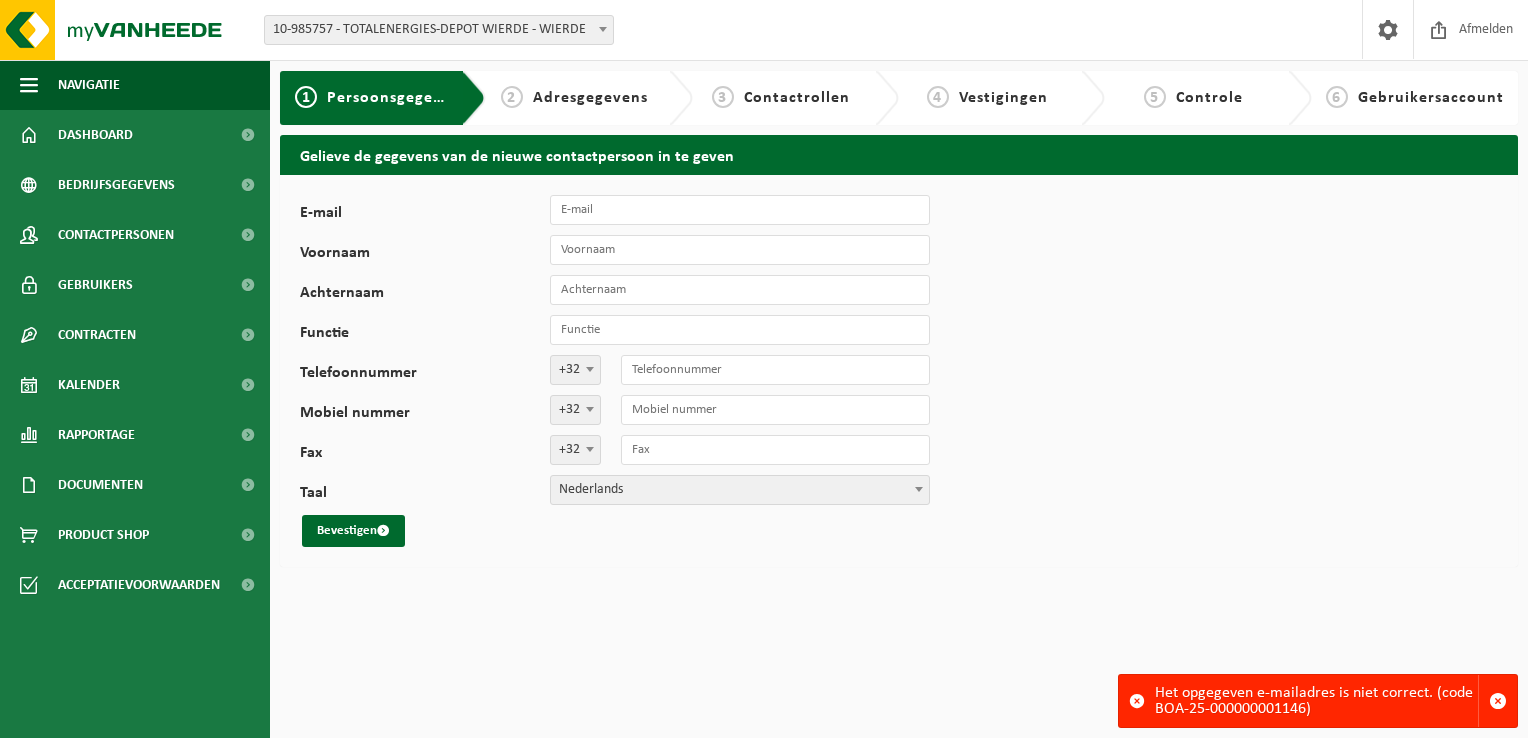 scroll, scrollTop: 0, scrollLeft: 0, axis: both 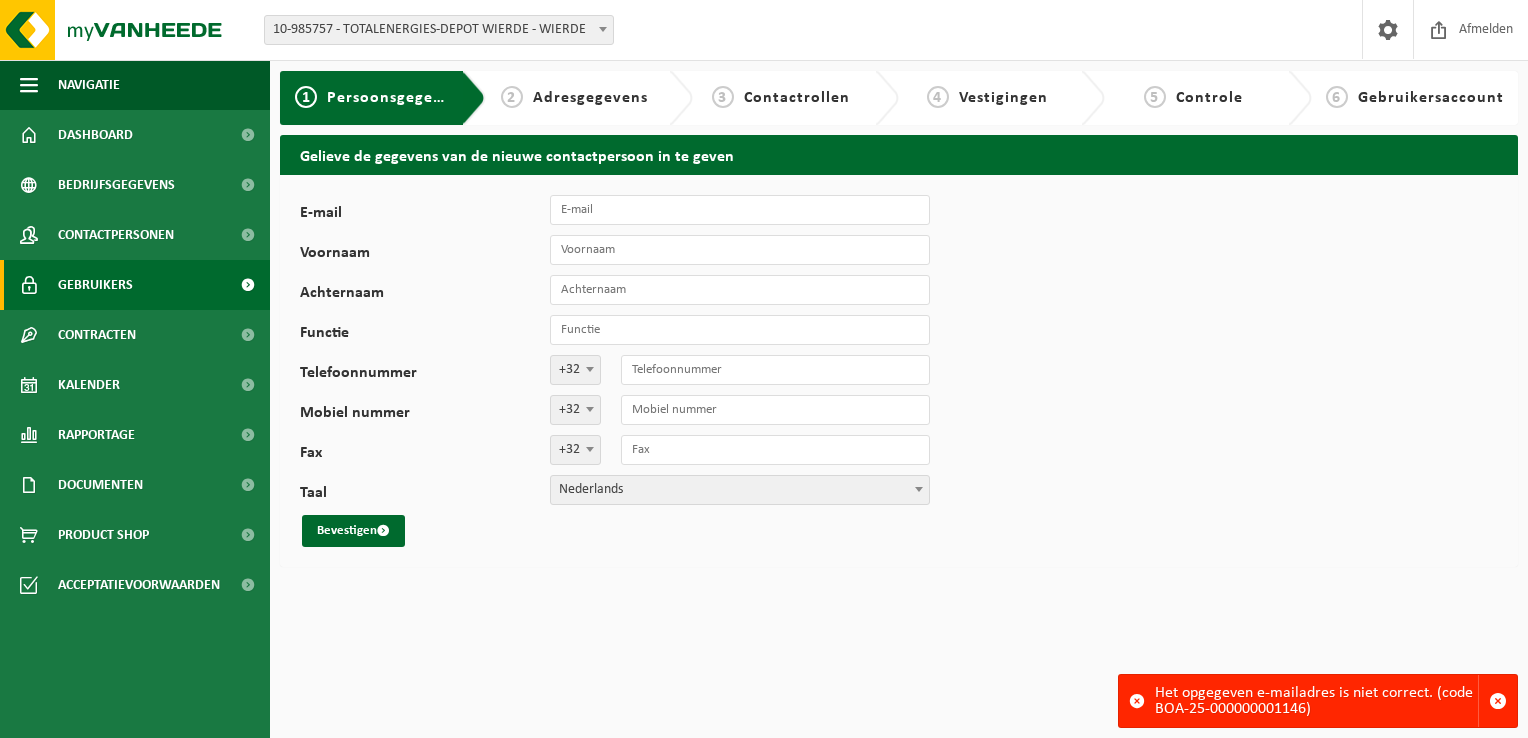 click on "Gebruikers" at bounding box center [135, 285] 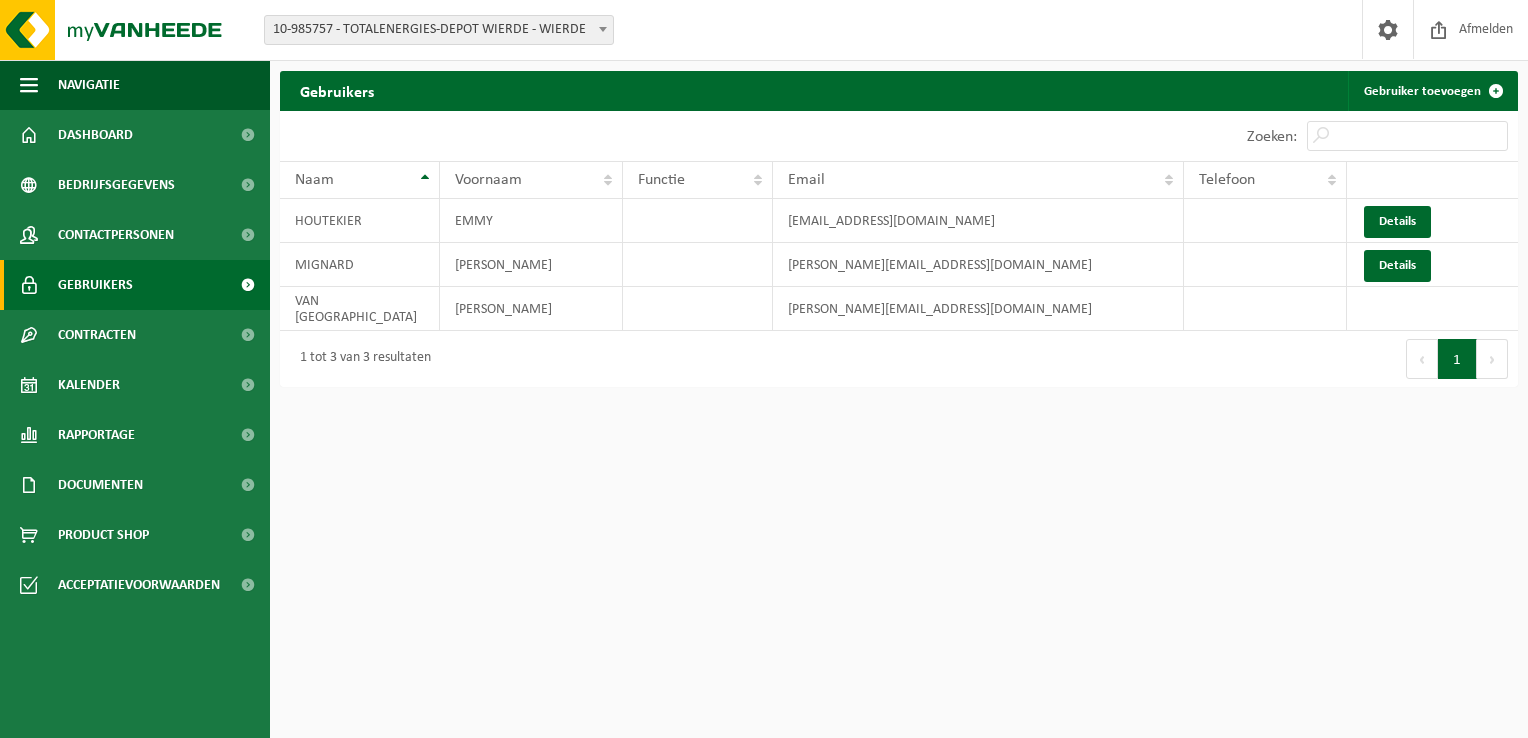 scroll, scrollTop: 0, scrollLeft: 0, axis: both 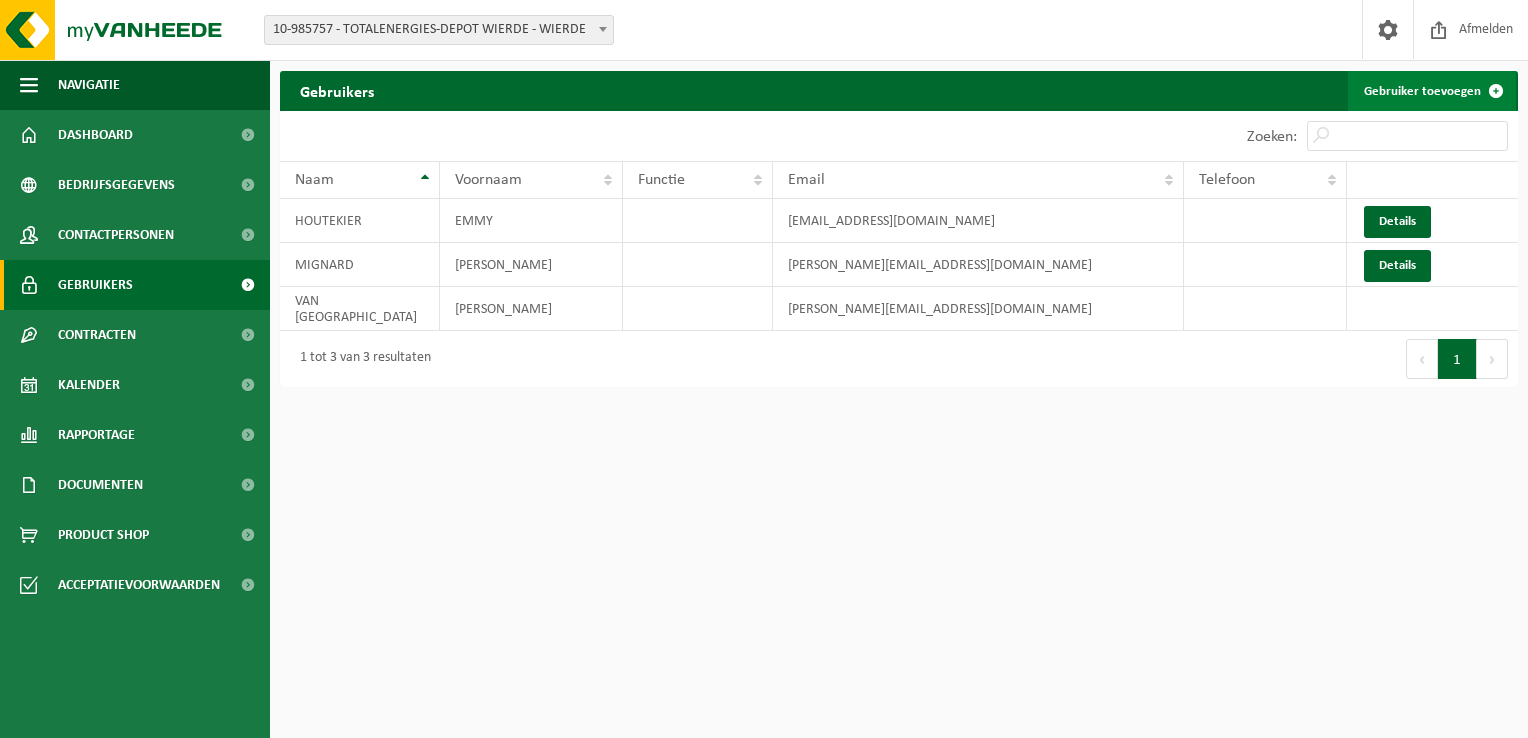 click on "Gebruiker toevoegen" at bounding box center (1432, 91) 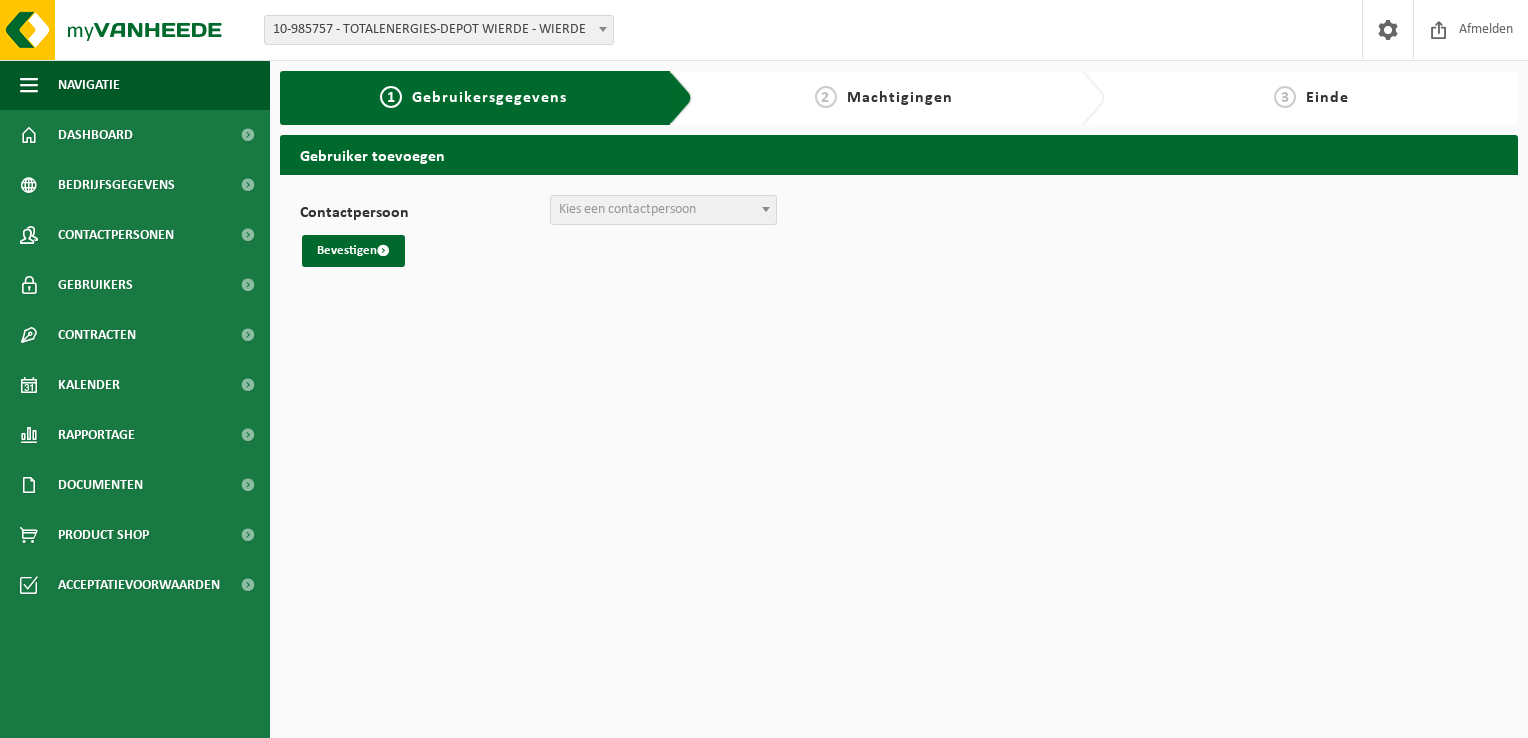 scroll, scrollTop: 0, scrollLeft: 0, axis: both 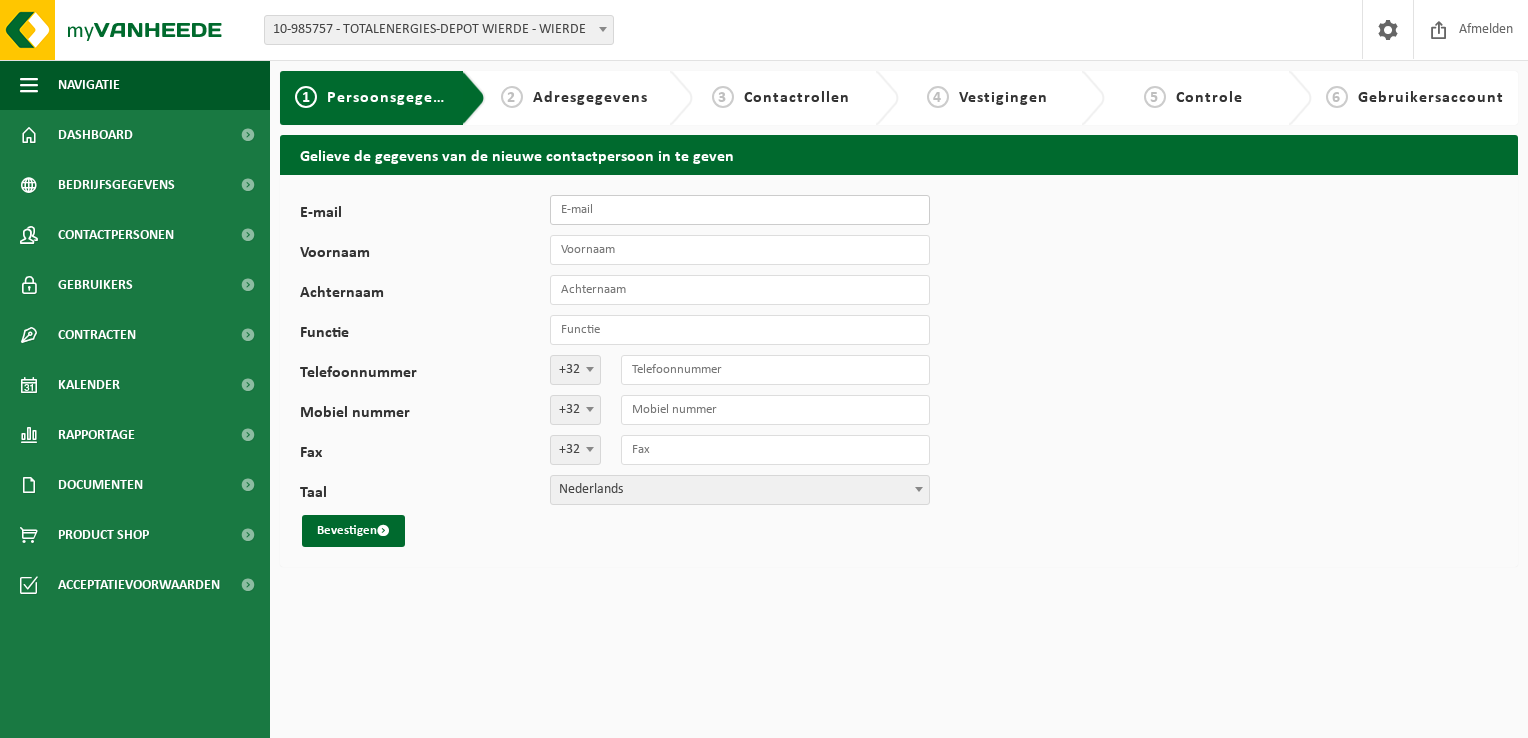 click on "E-mail" at bounding box center (740, 210) 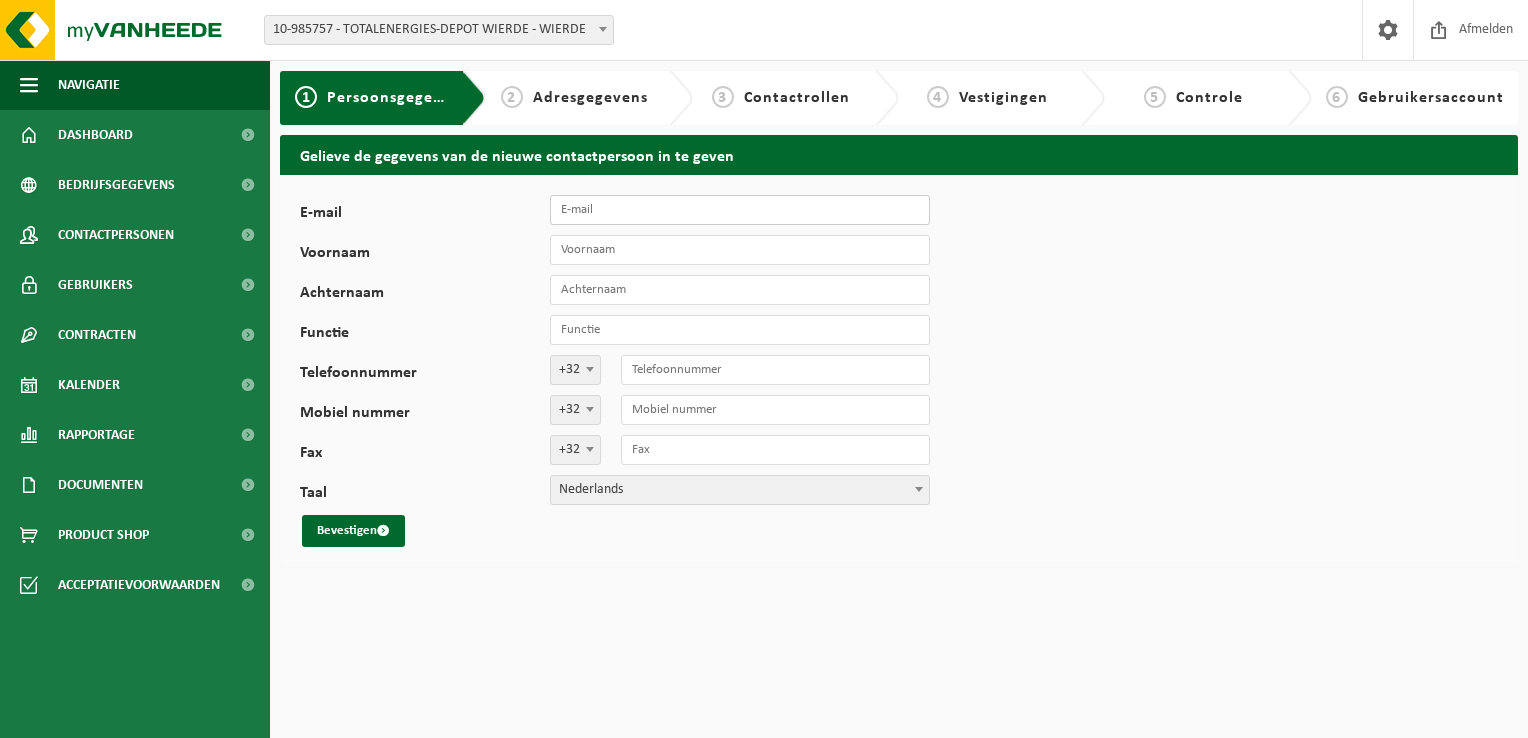 type on "benoit.stock@proxifuel.be" 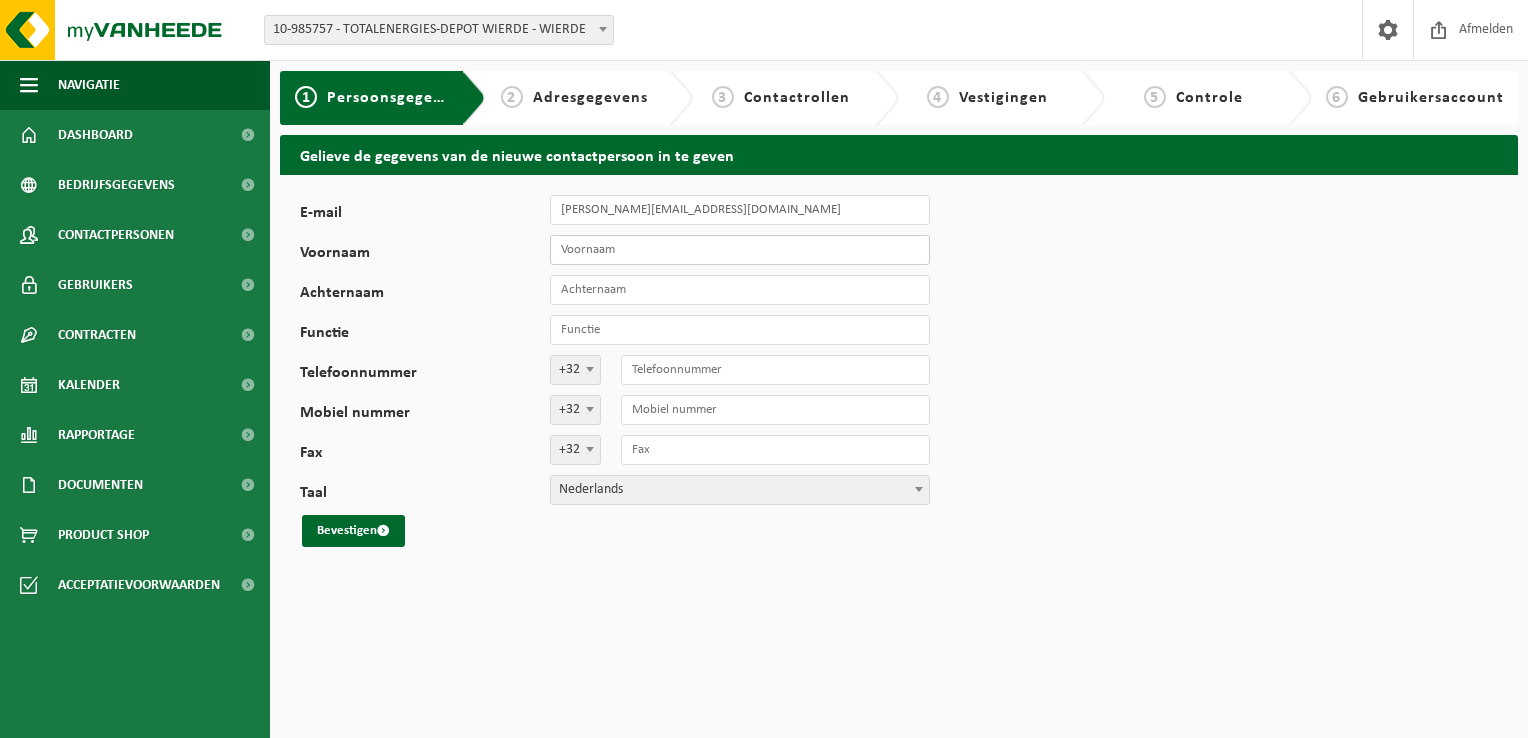 type on "Benoit" 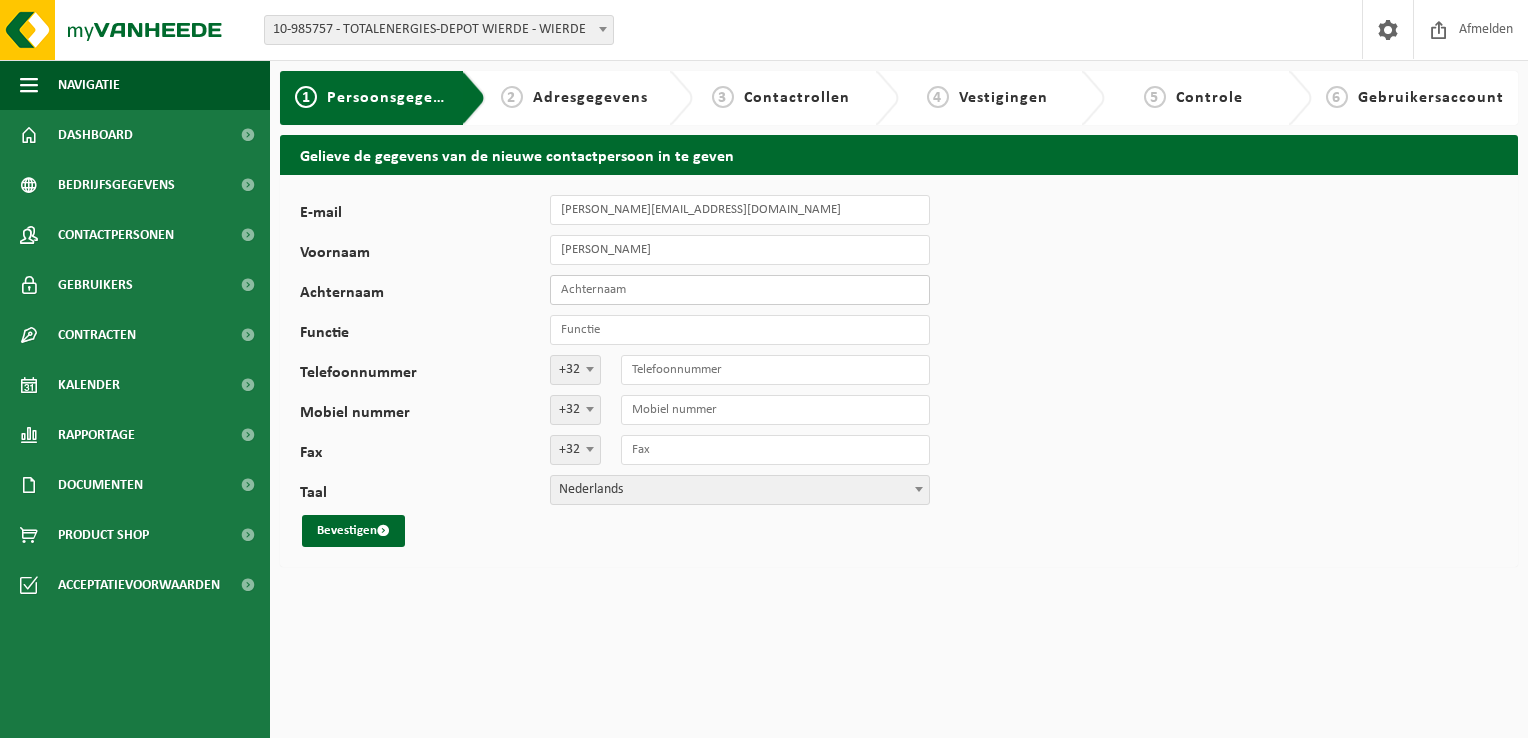 type on "Stock" 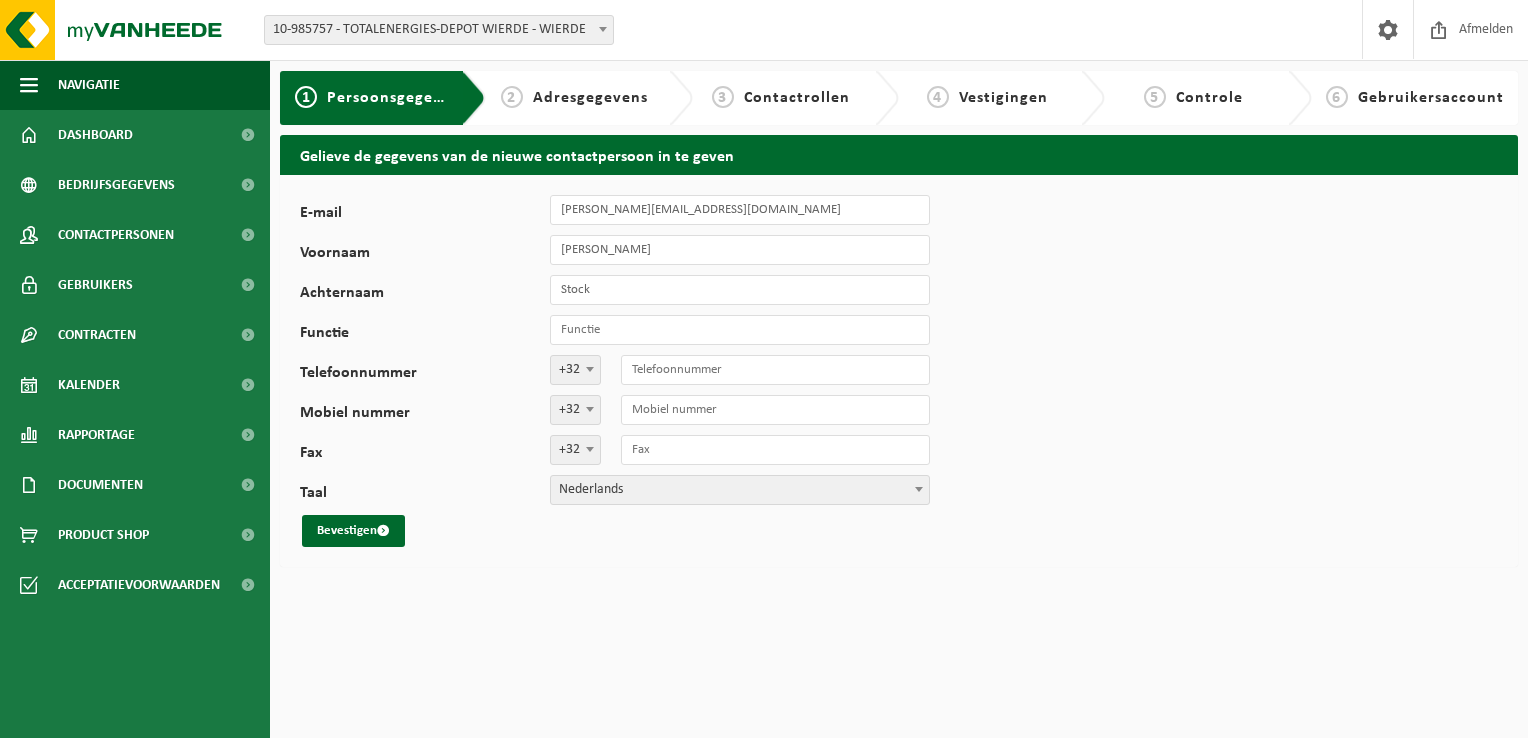 type on "Opérateur Wierde" 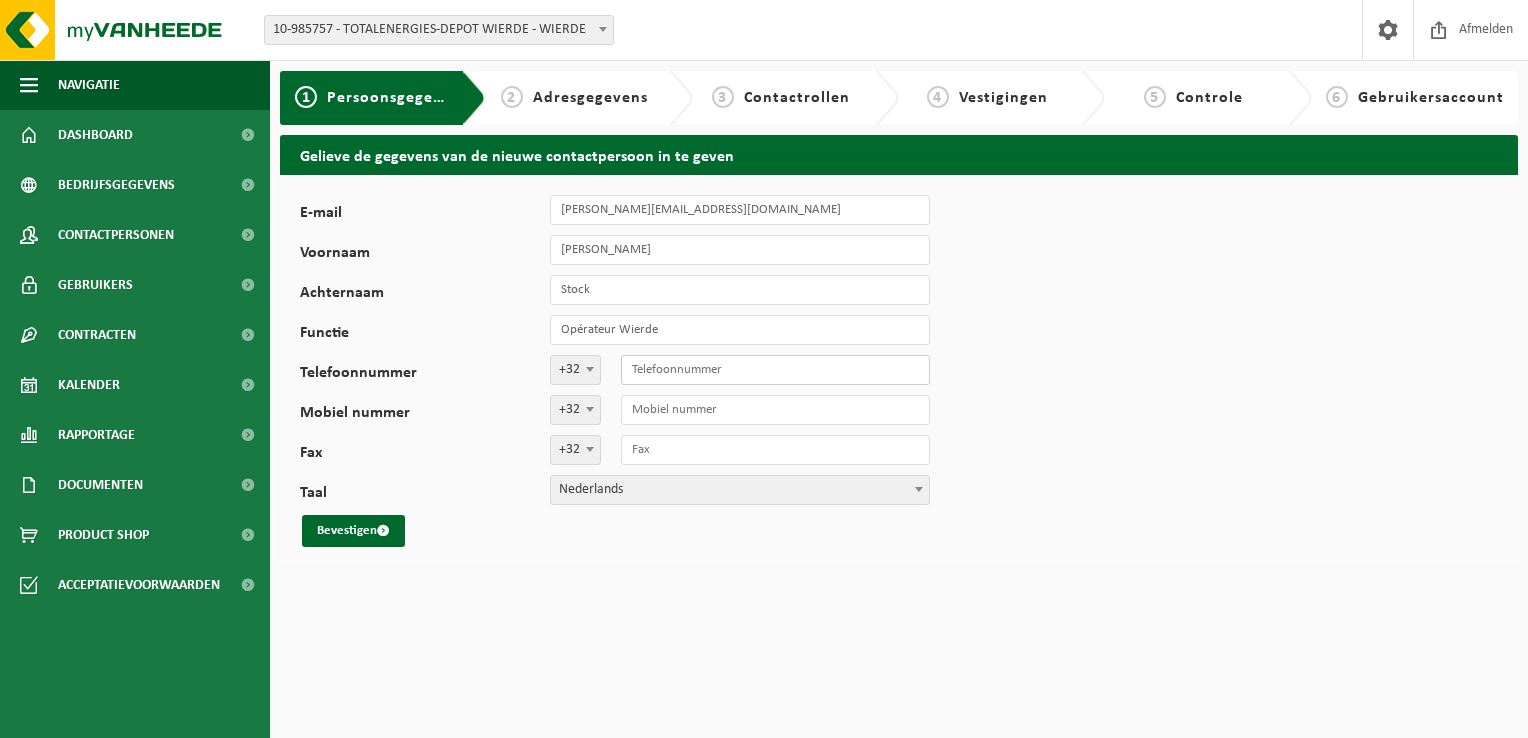type on "81408456" 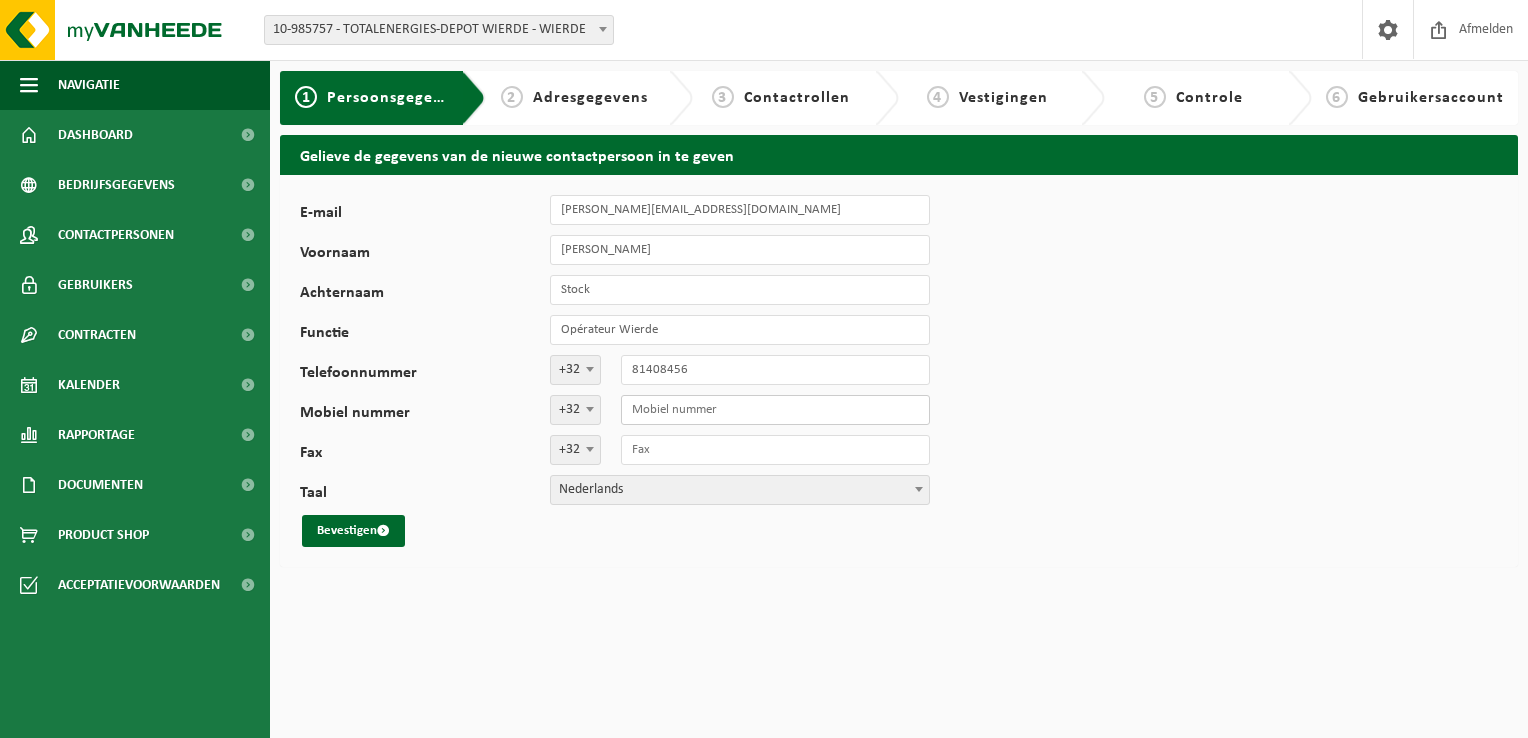 click on "Mobiel nummer" at bounding box center (775, 410) 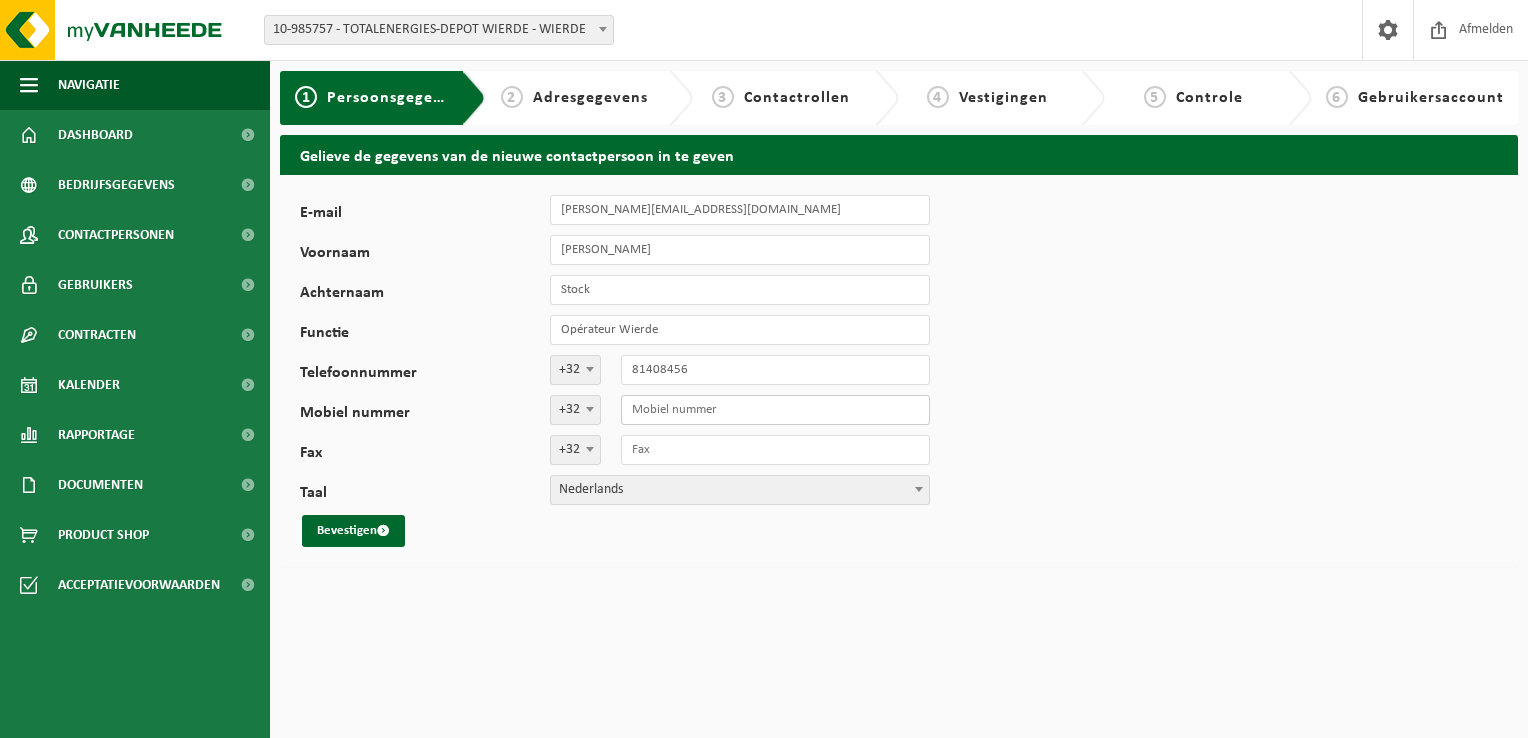 type on "479509855" 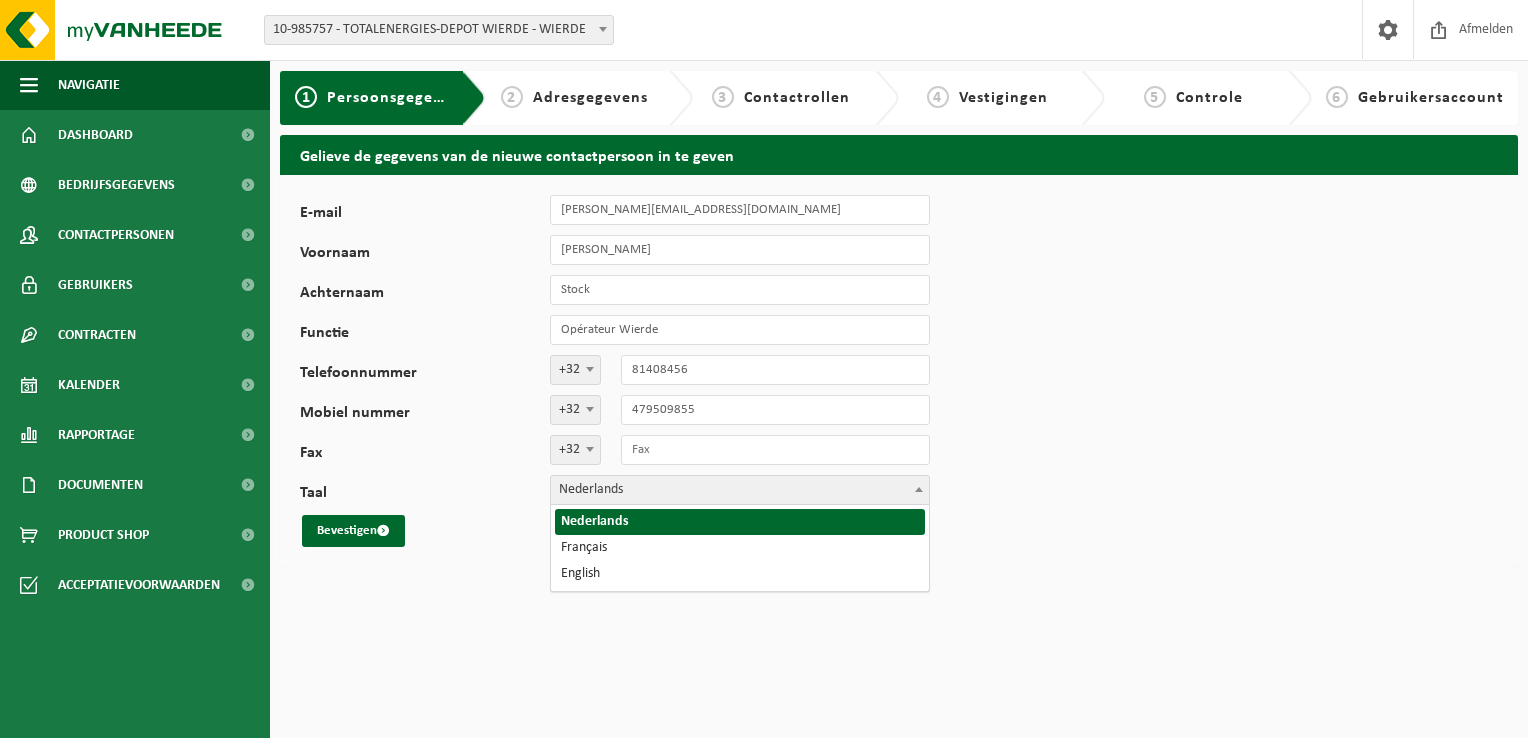 click at bounding box center [919, 489] 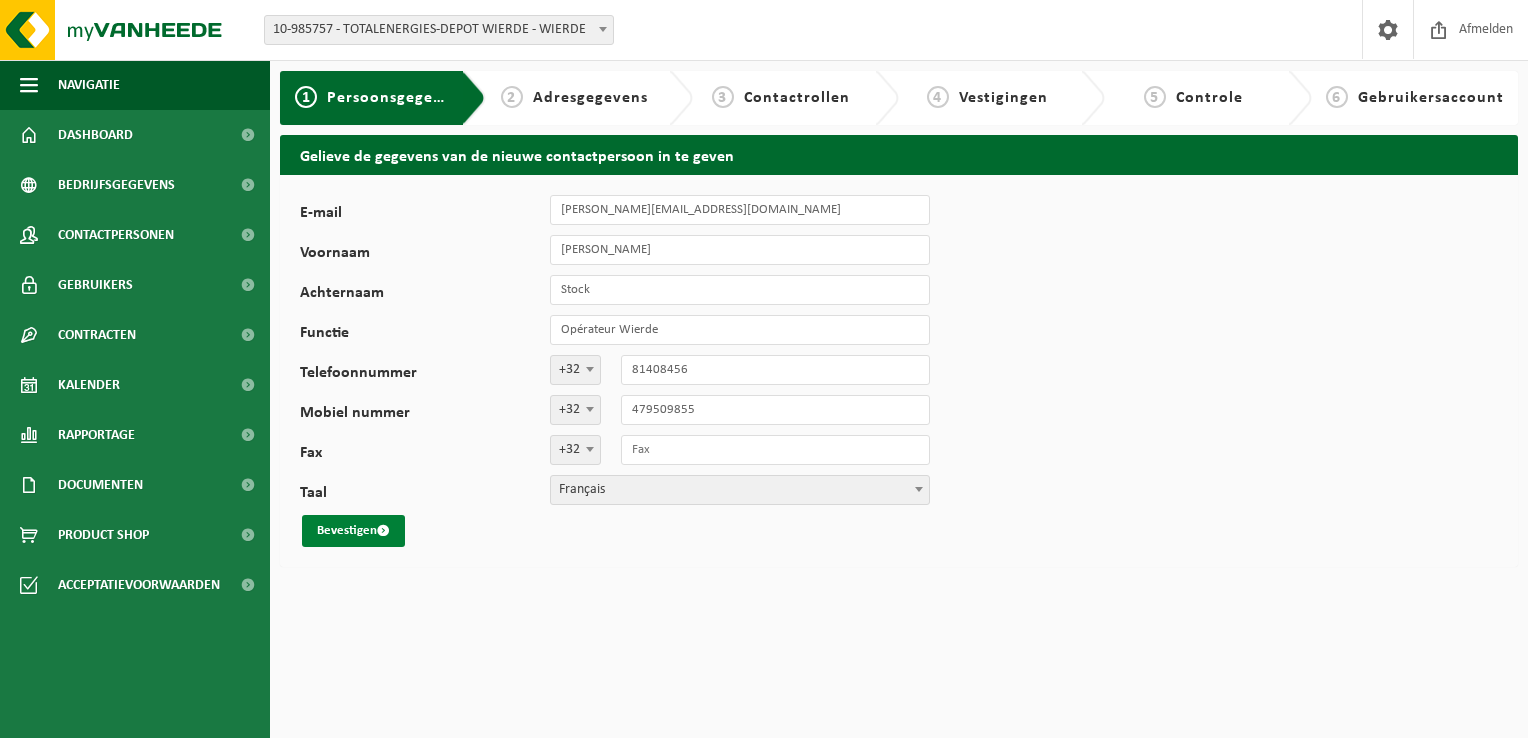 click on "Bevestigen" at bounding box center (353, 531) 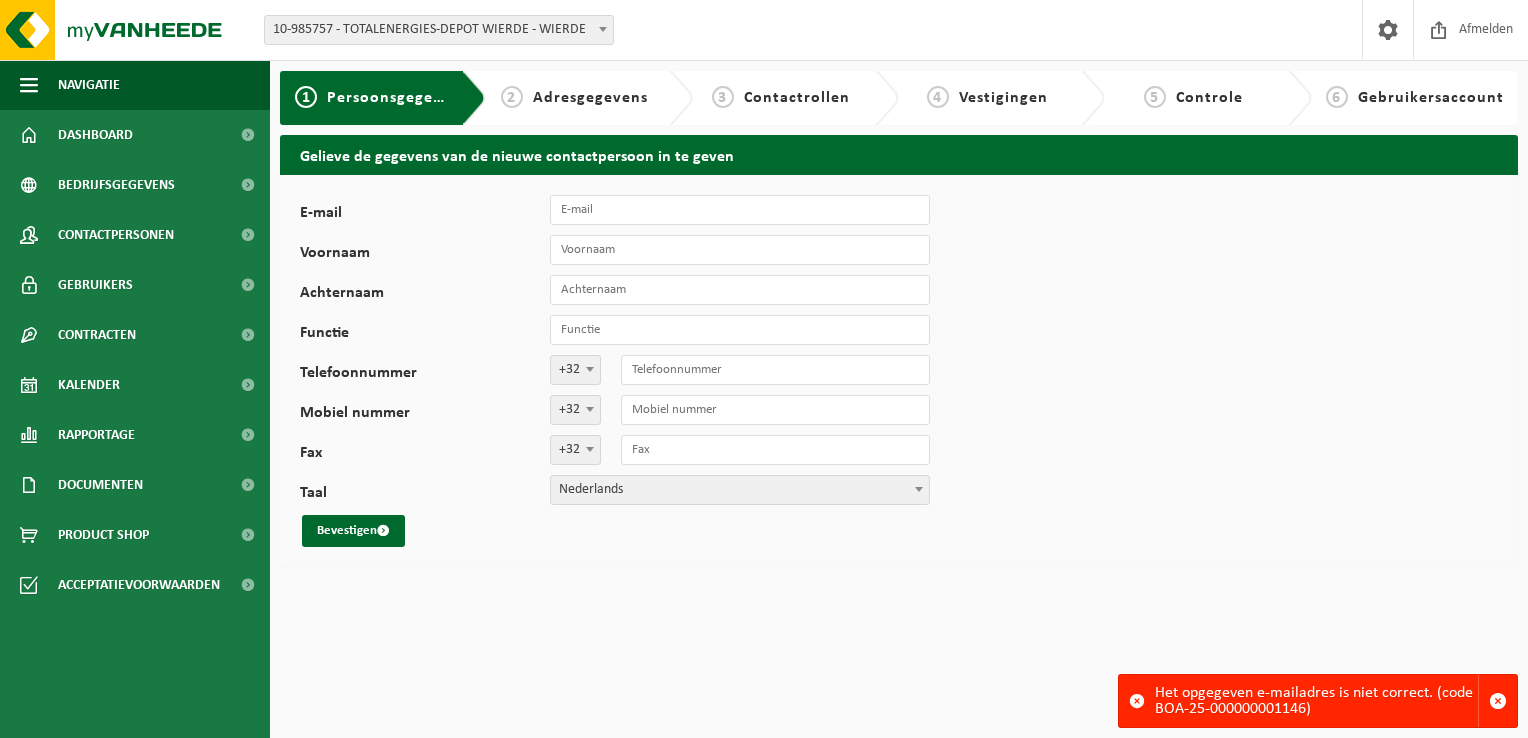scroll, scrollTop: 0, scrollLeft: 0, axis: both 